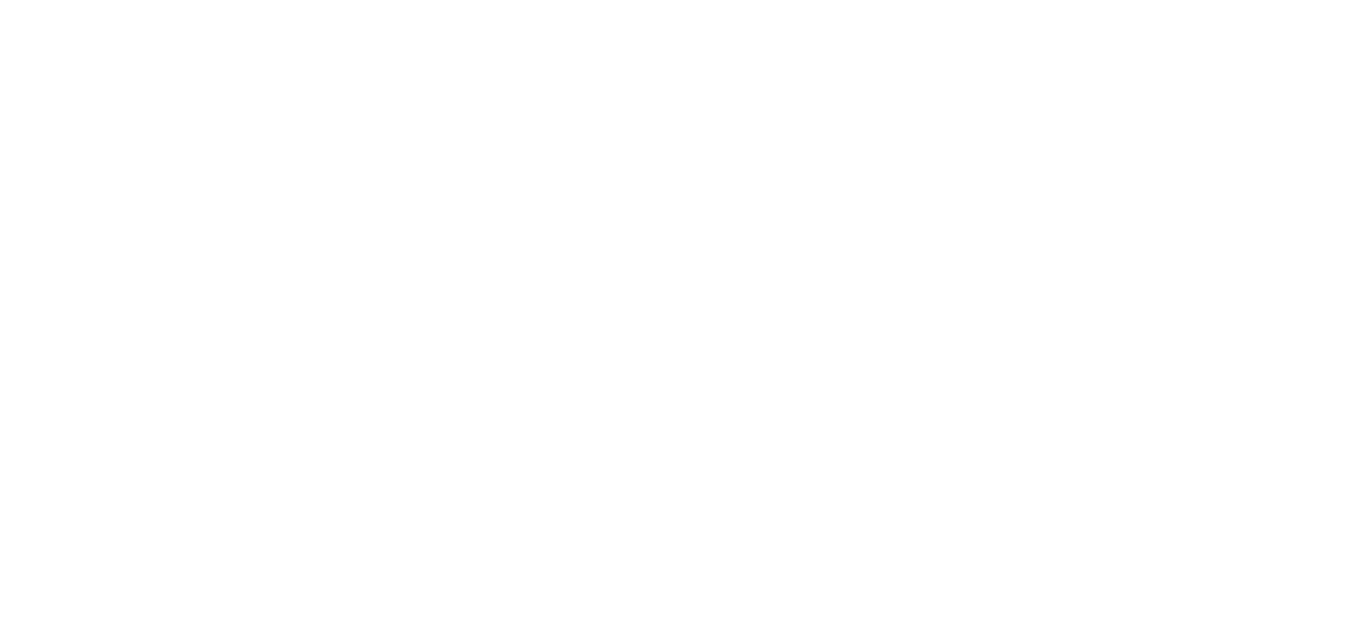 scroll, scrollTop: 0, scrollLeft: 0, axis: both 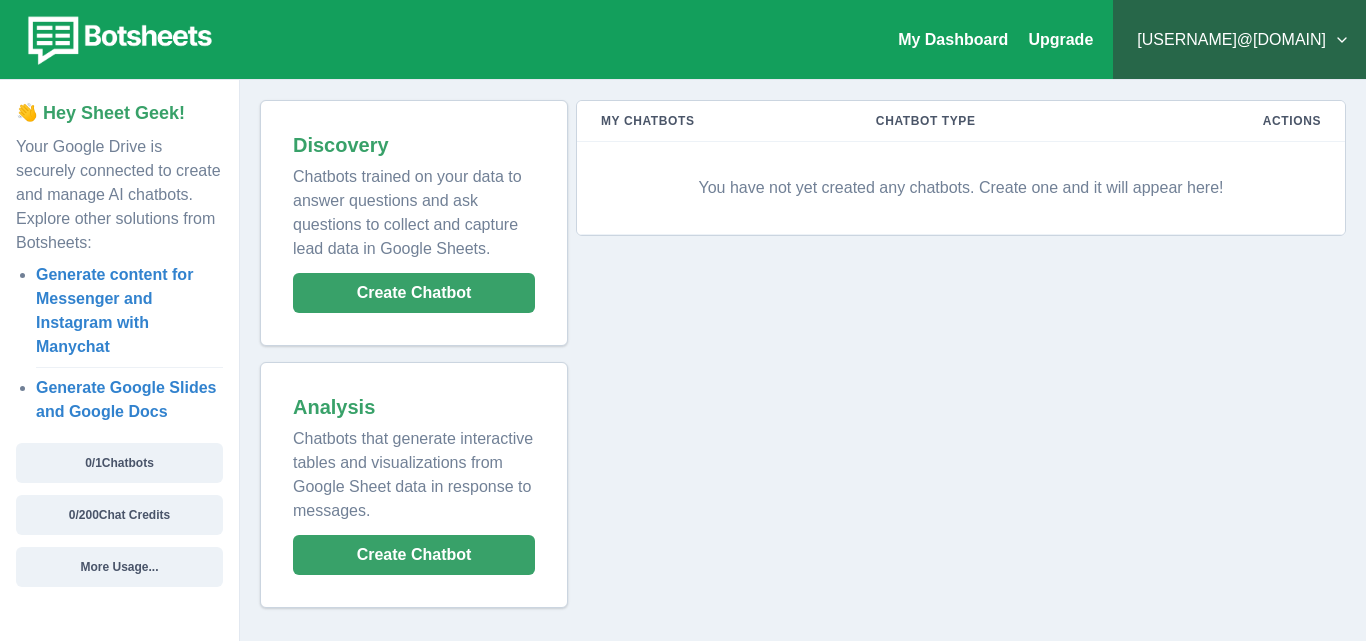 click at bounding box center [117, 40] 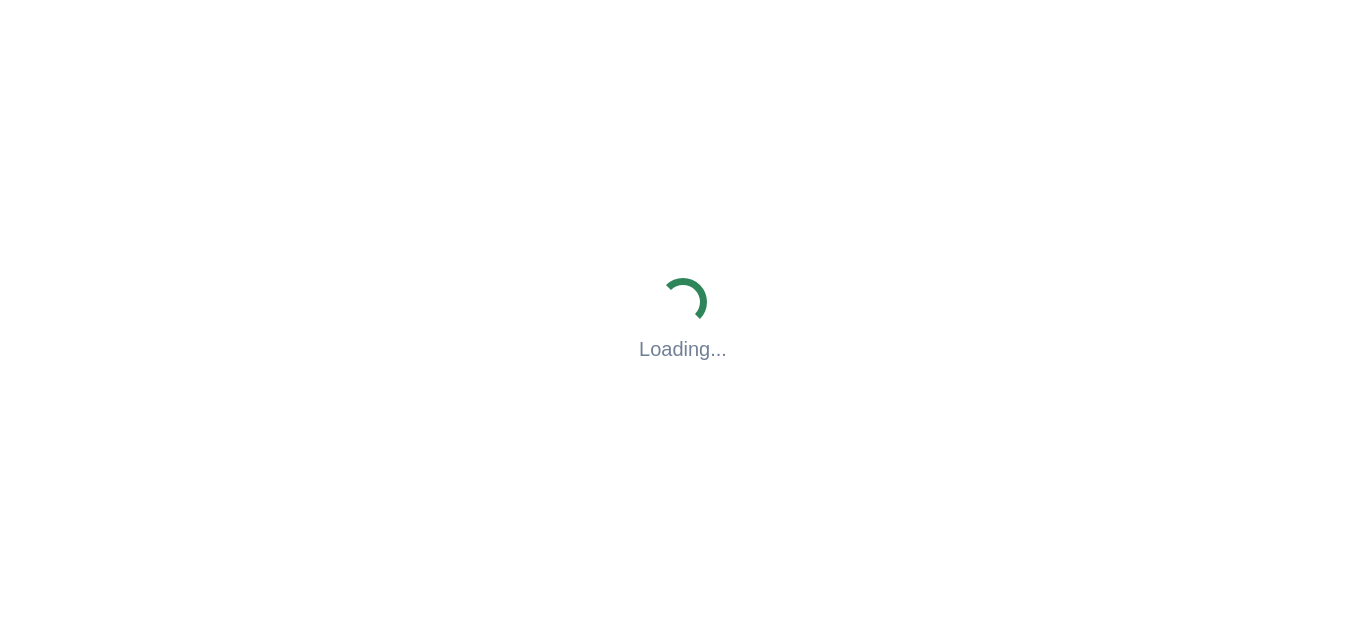 scroll, scrollTop: 0, scrollLeft: 0, axis: both 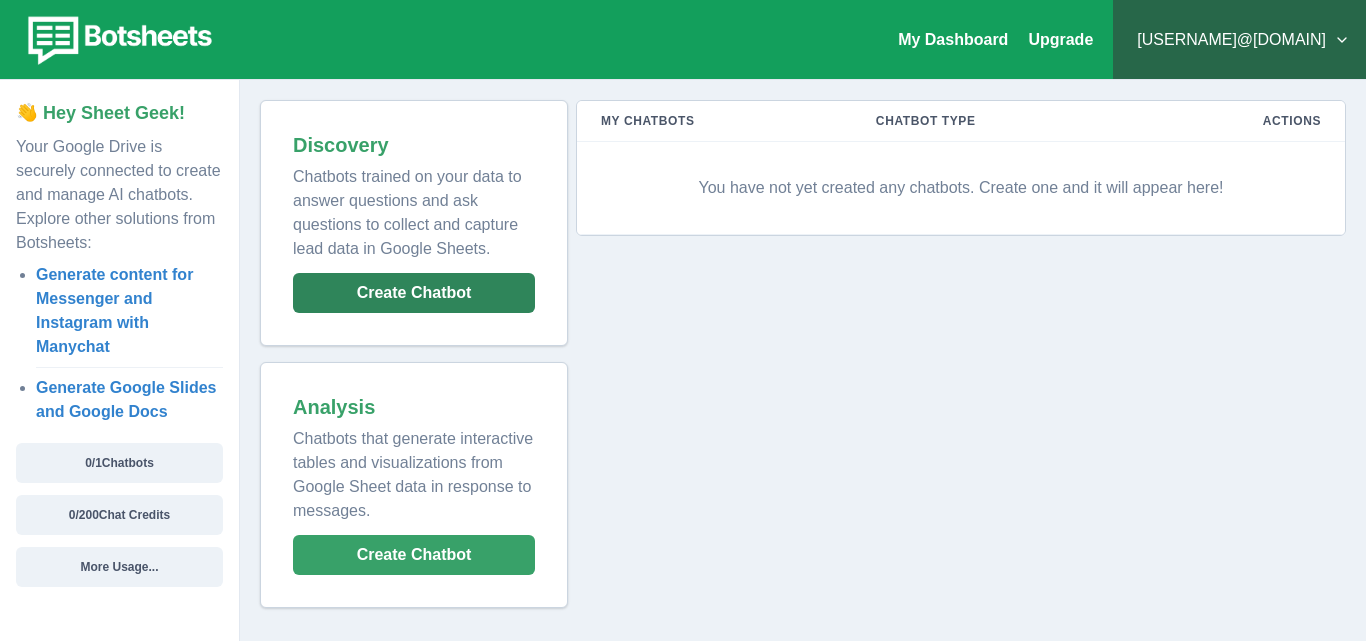 click on "Create Chatbot" at bounding box center (414, 293) 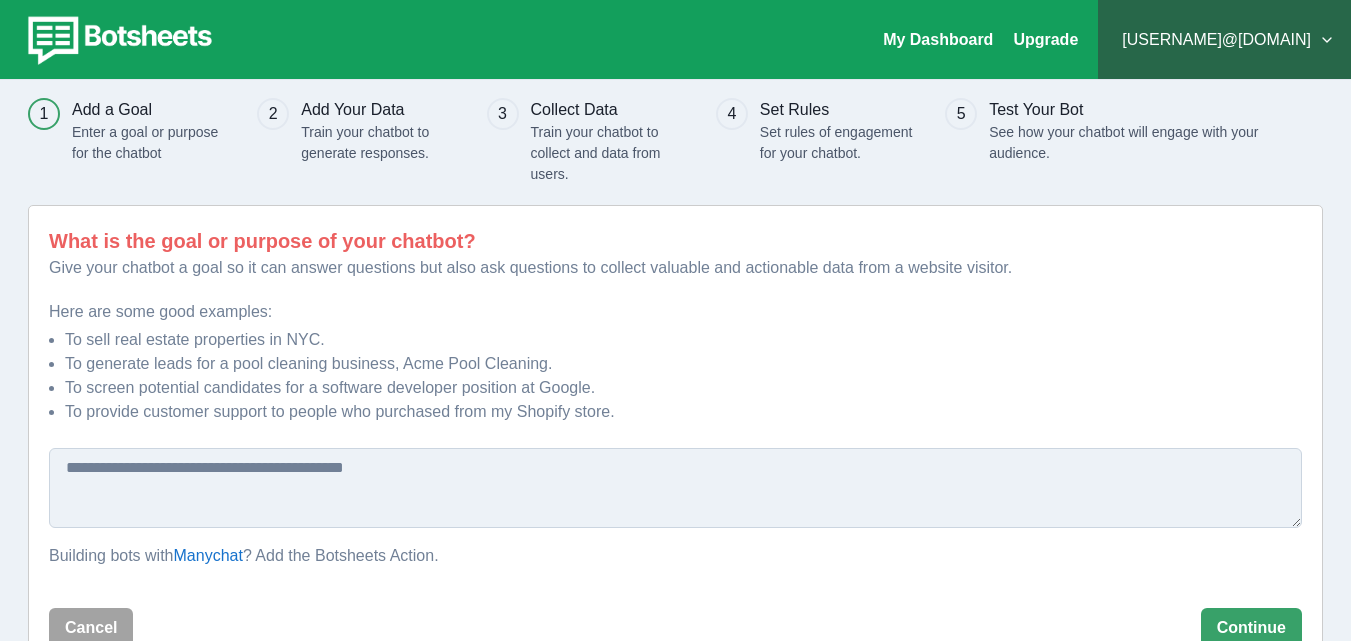 scroll, scrollTop: 100, scrollLeft: 0, axis: vertical 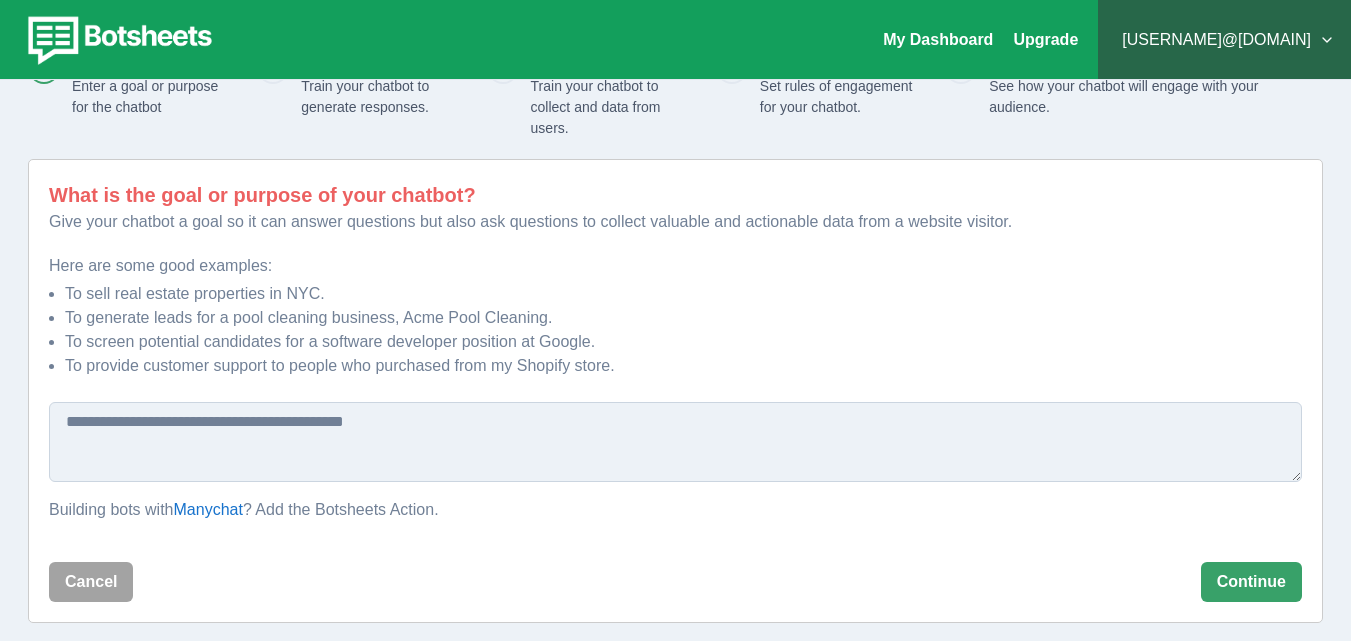click at bounding box center [675, 442] 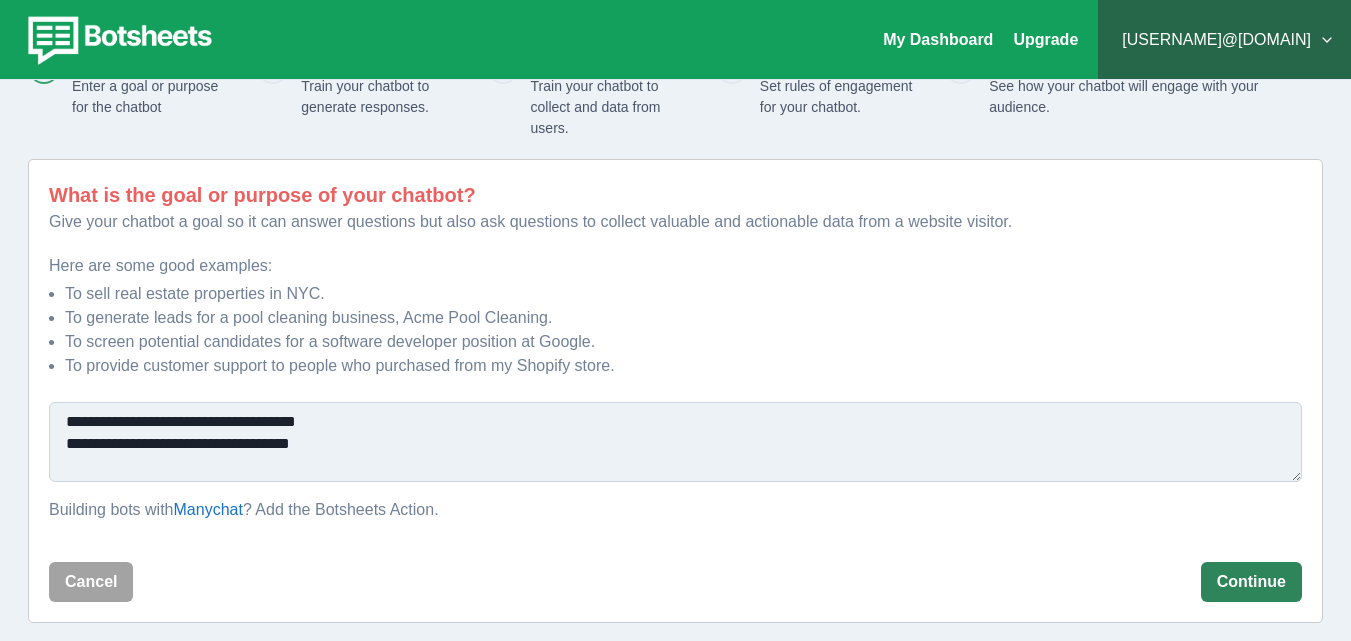 type on "**********" 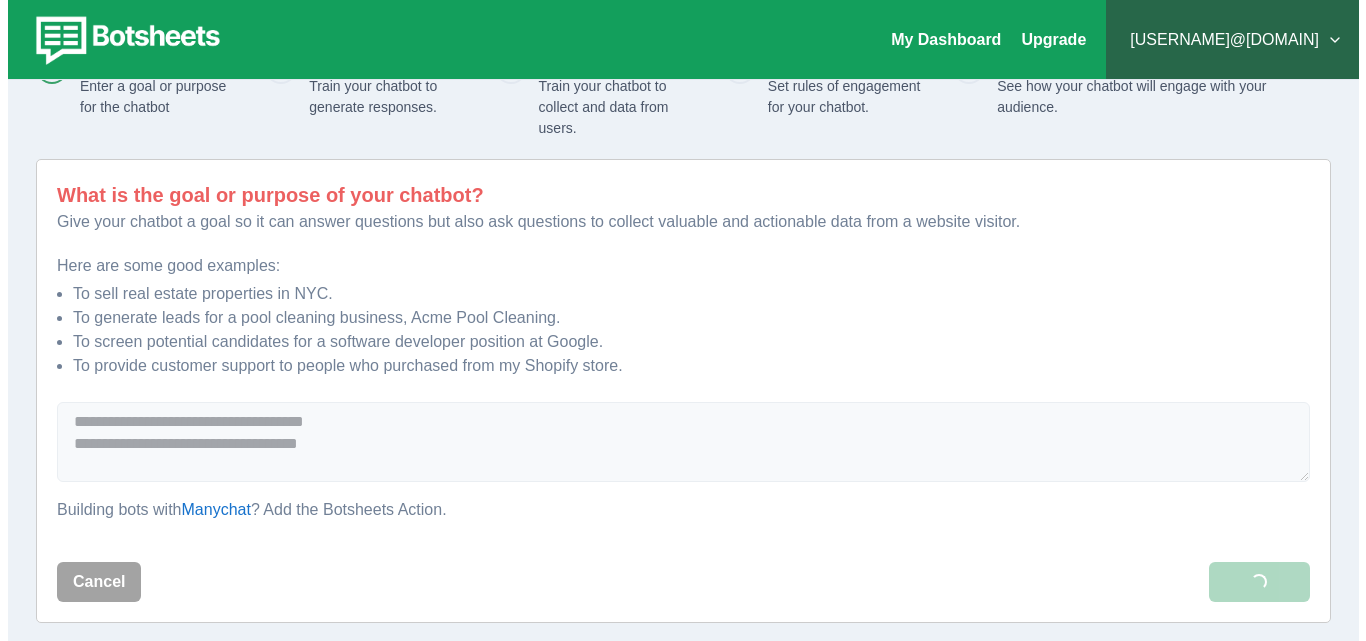 scroll, scrollTop: 23, scrollLeft: 0, axis: vertical 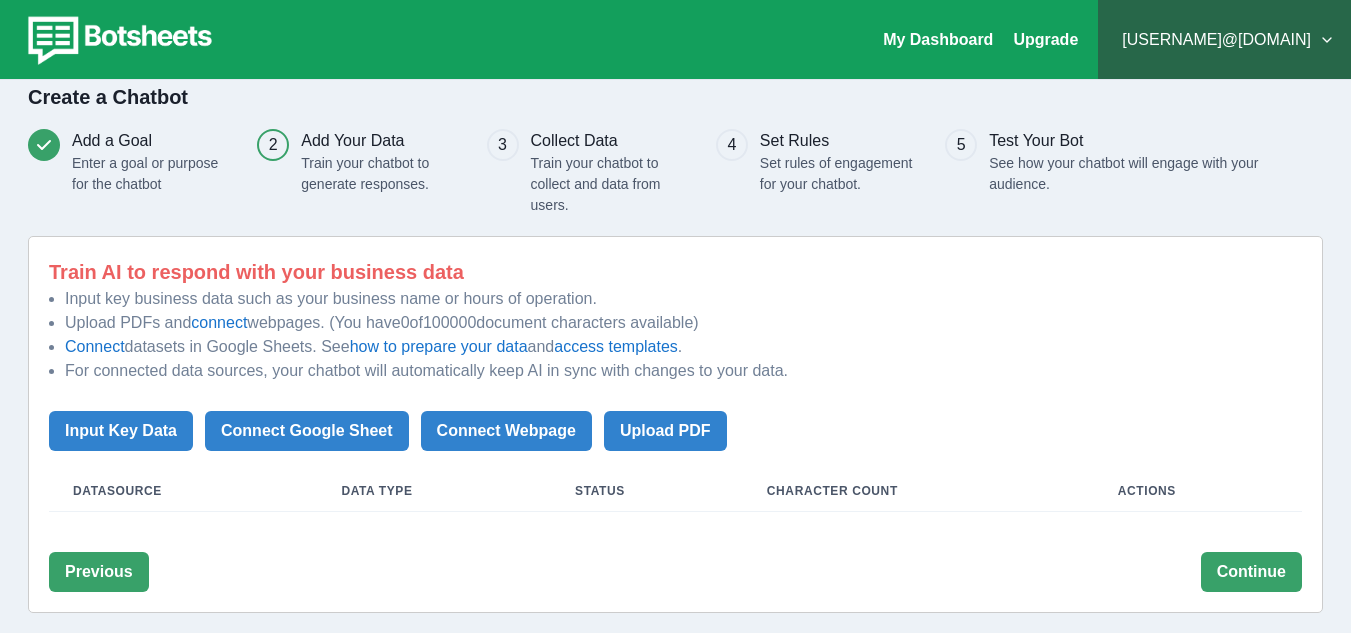 click on "2" at bounding box center (44, 145) 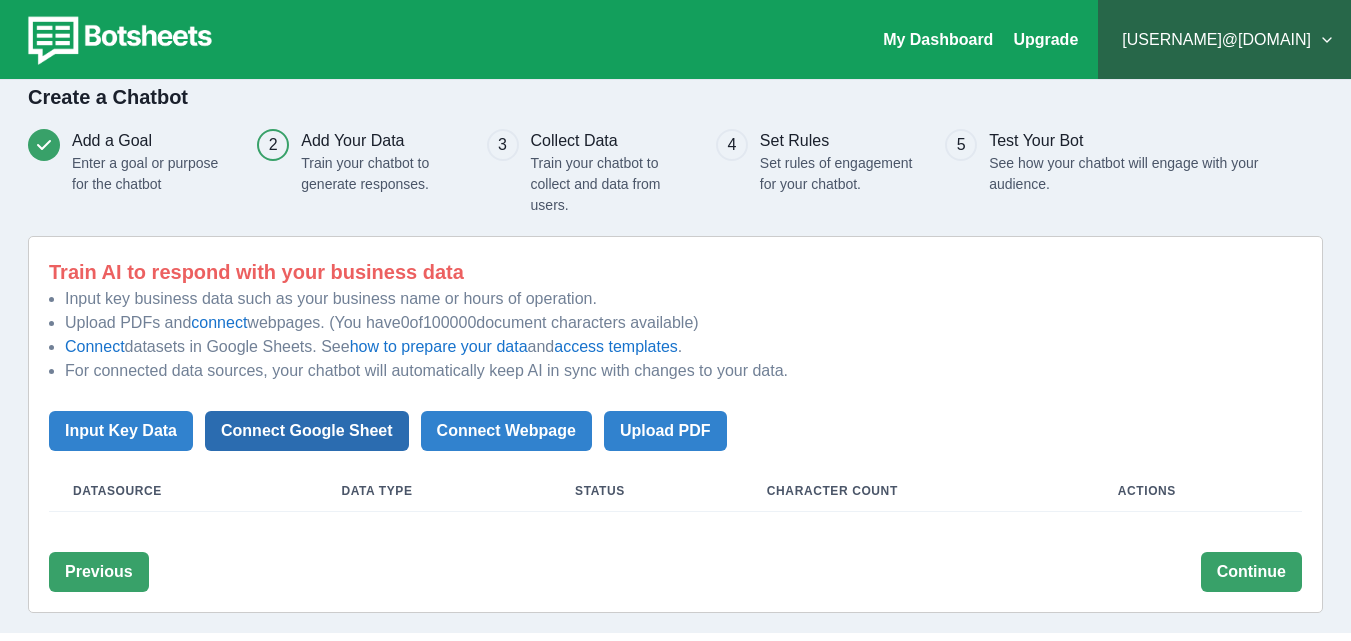 click on "Connect Google Sheet" at bounding box center (307, 431) 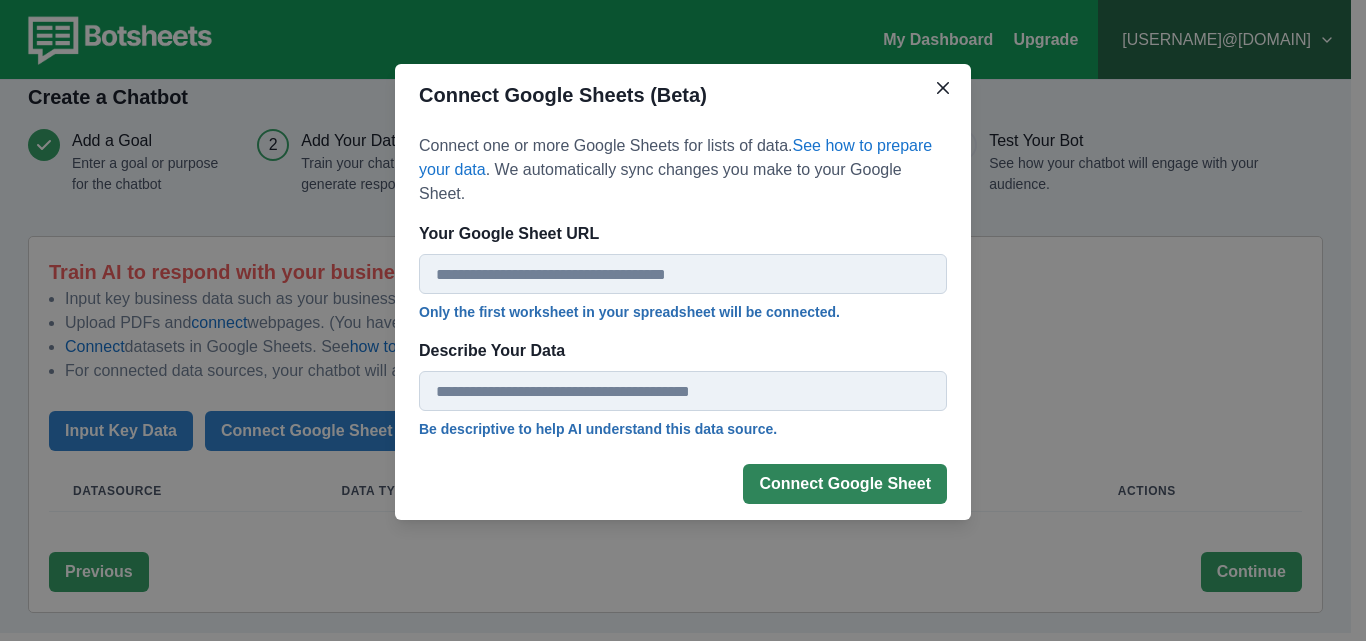 click on "Connect Google Sheet" at bounding box center [845, 484] 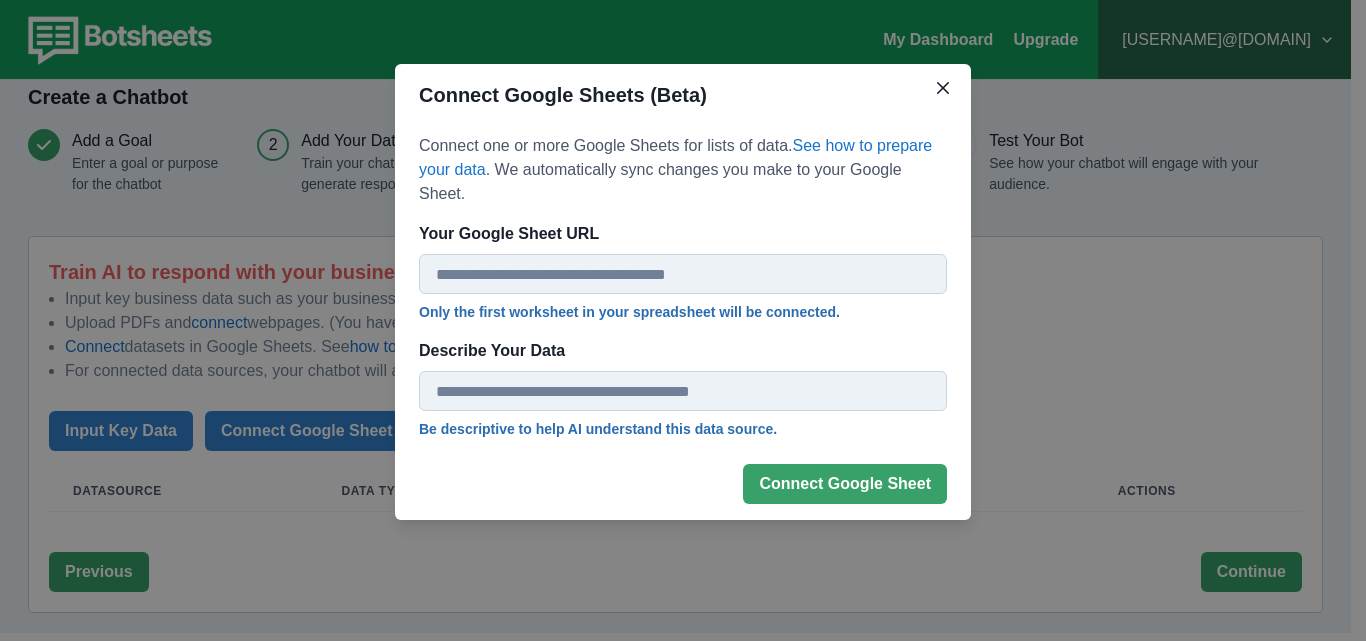 click on "Your Google Sheet URL" at bounding box center (683, 274) 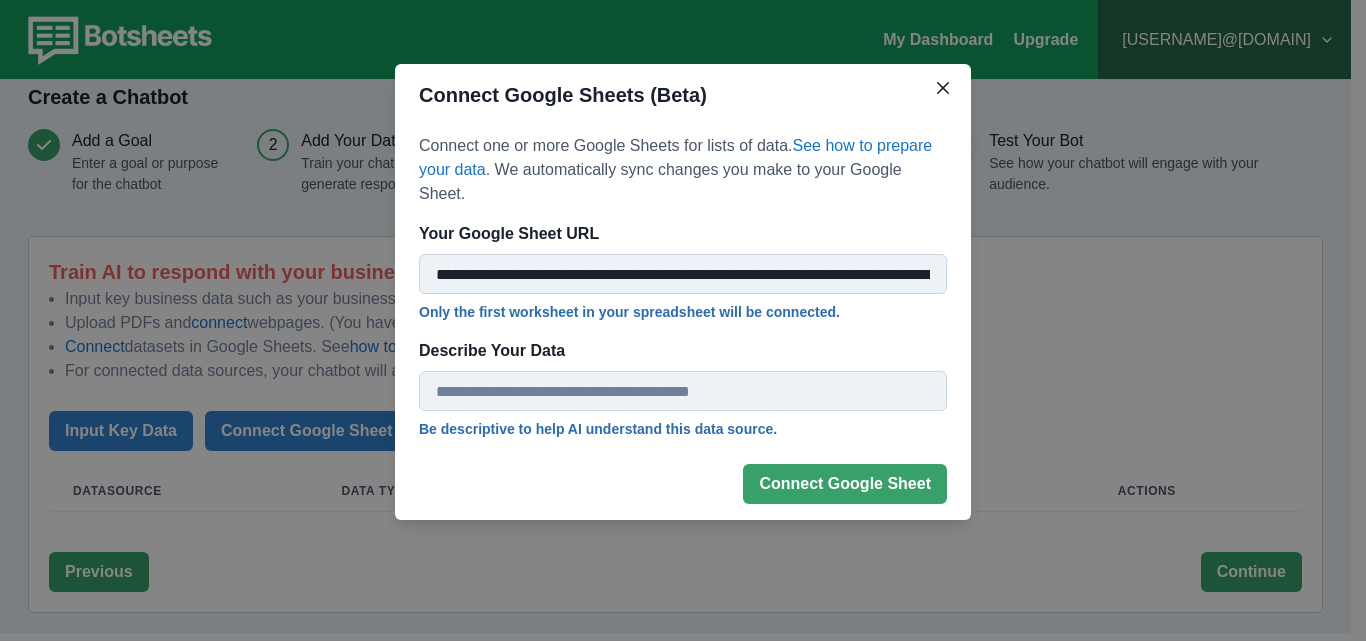 scroll, scrollTop: 0, scrollLeft: 478, axis: horizontal 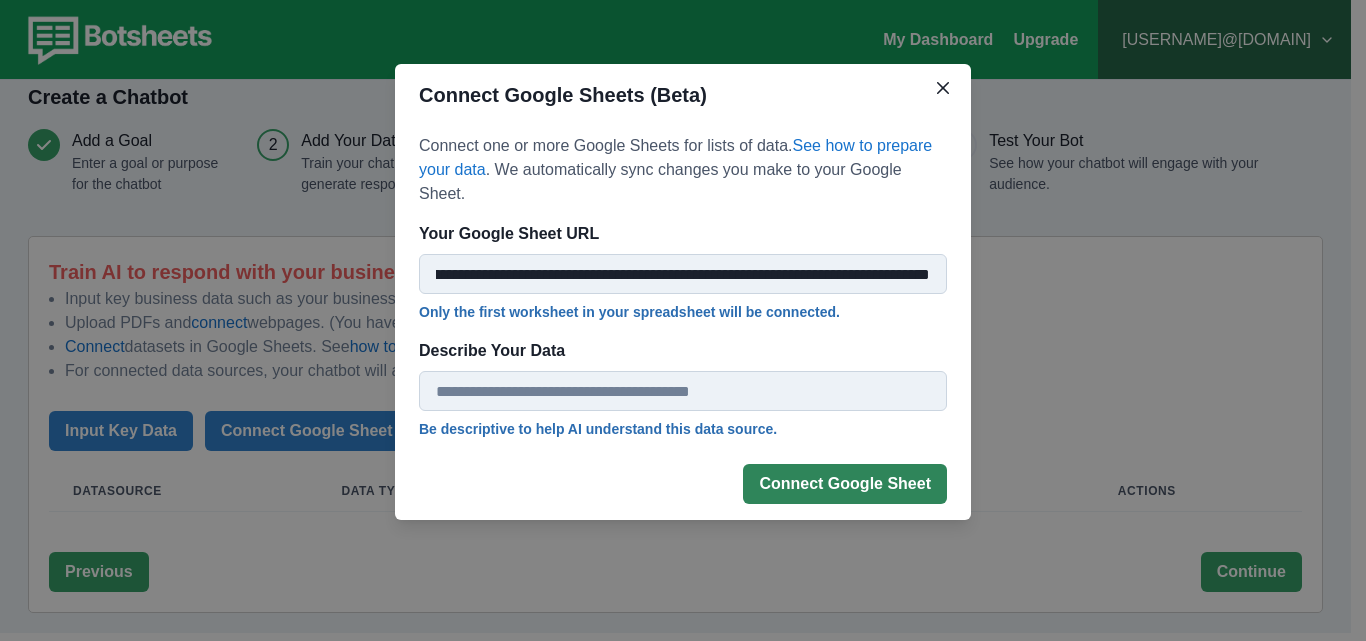 type on "**********" 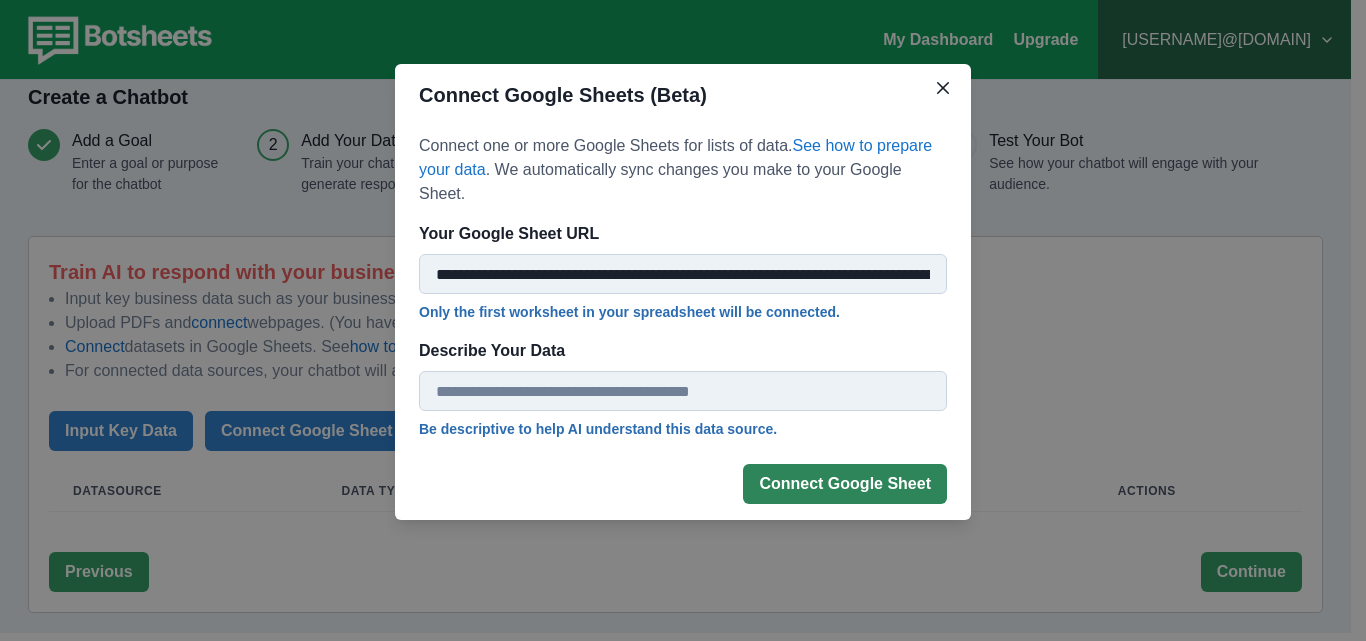 click on "Connect Google Sheet" at bounding box center [845, 484] 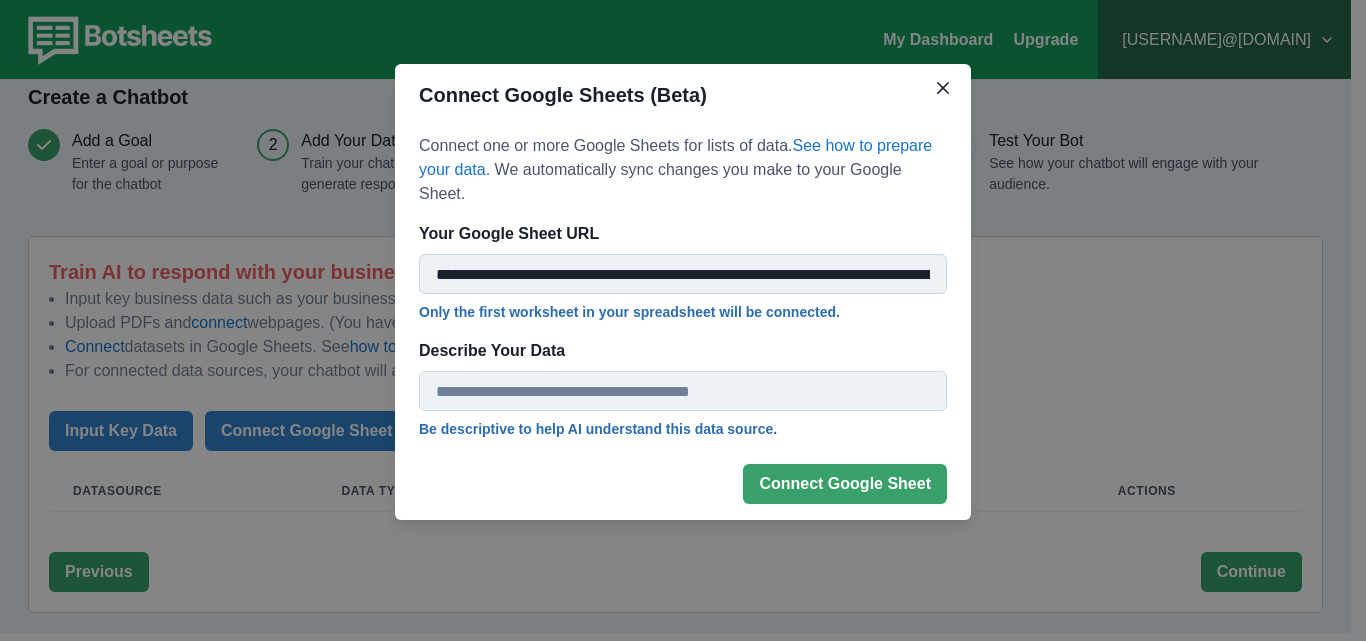 click on "Describe Your Data" at bounding box center [683, 391] 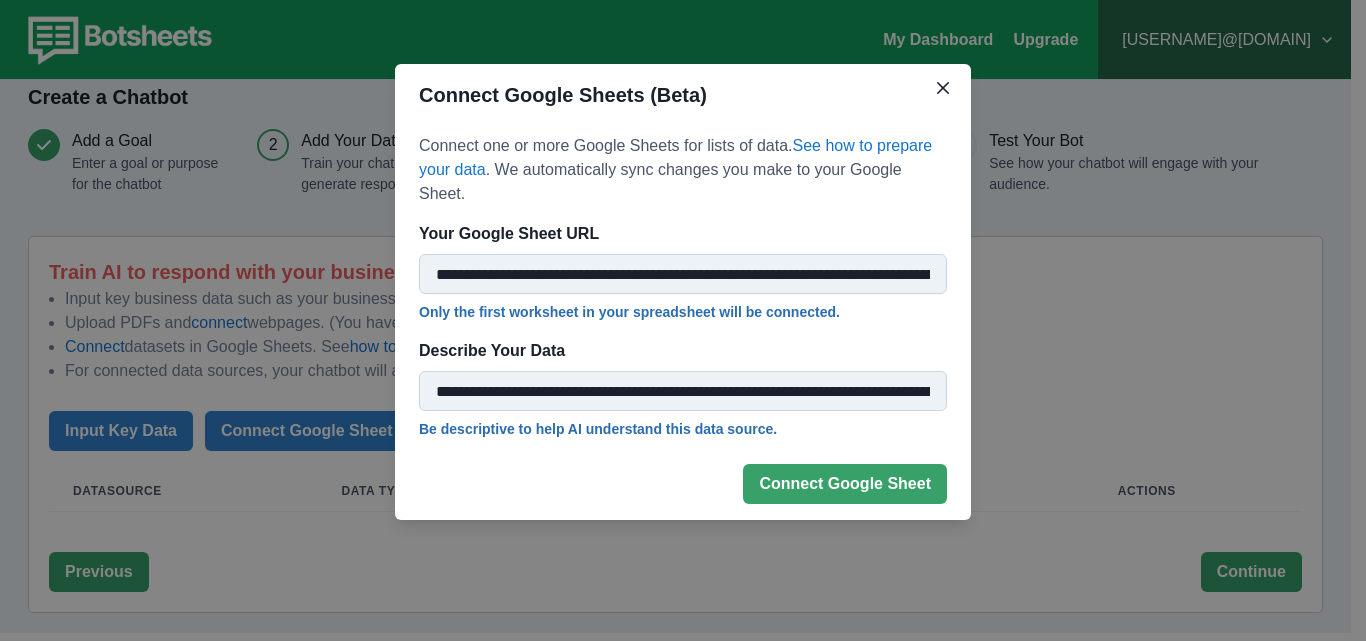 scroll, scrollTop: 0, scrollLeft: 478, axis: horizontal 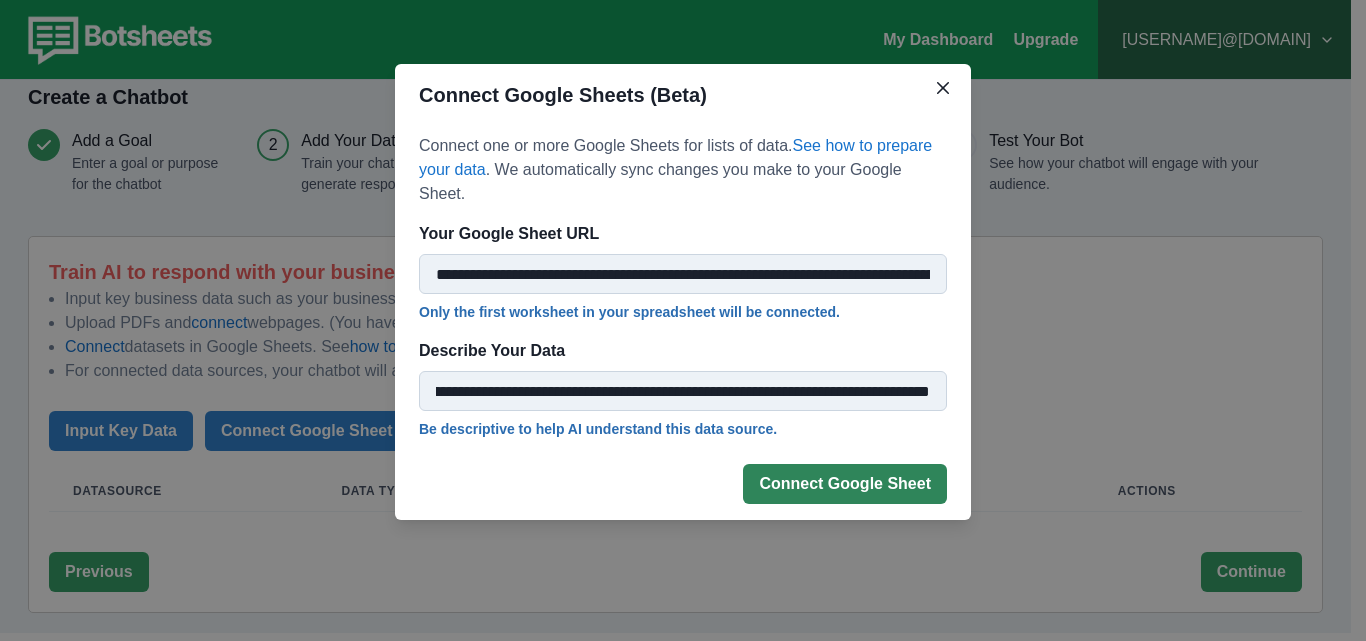 type on "**********" 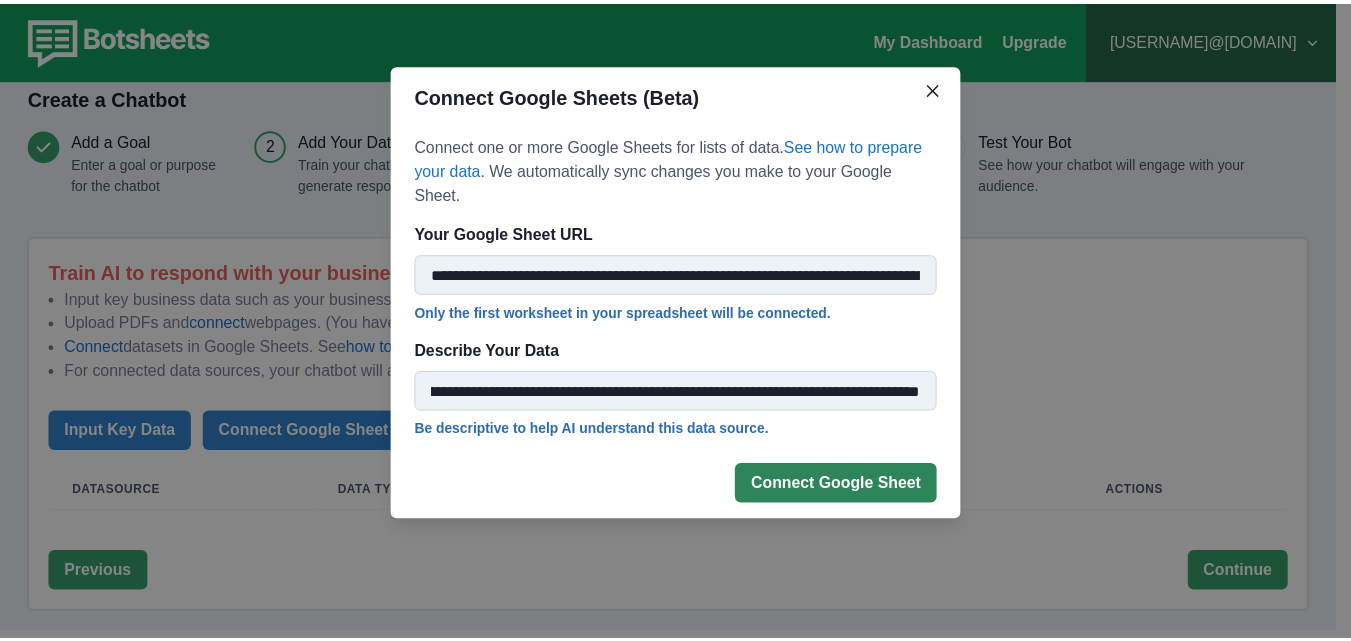 scroll, scrollTop: 0, scrollLeft: 0, axis: both 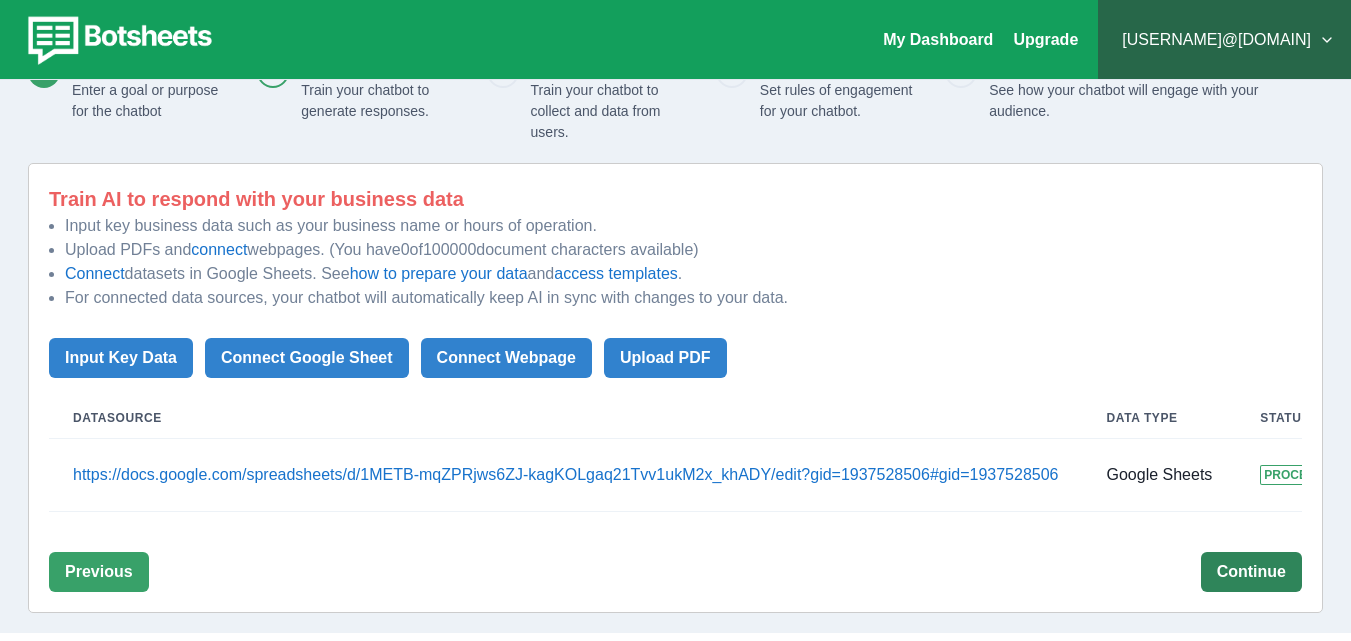 click on "Continue" at bounding box center [1251, 572] 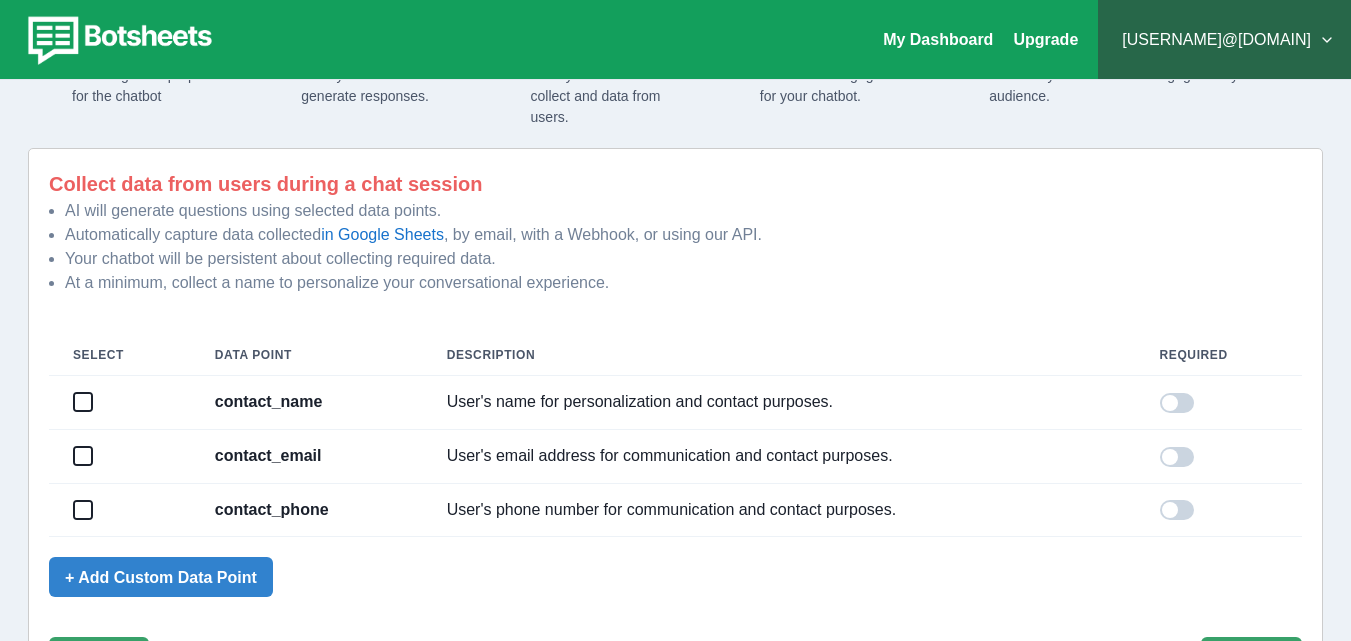click at bounding box center (120, 403) 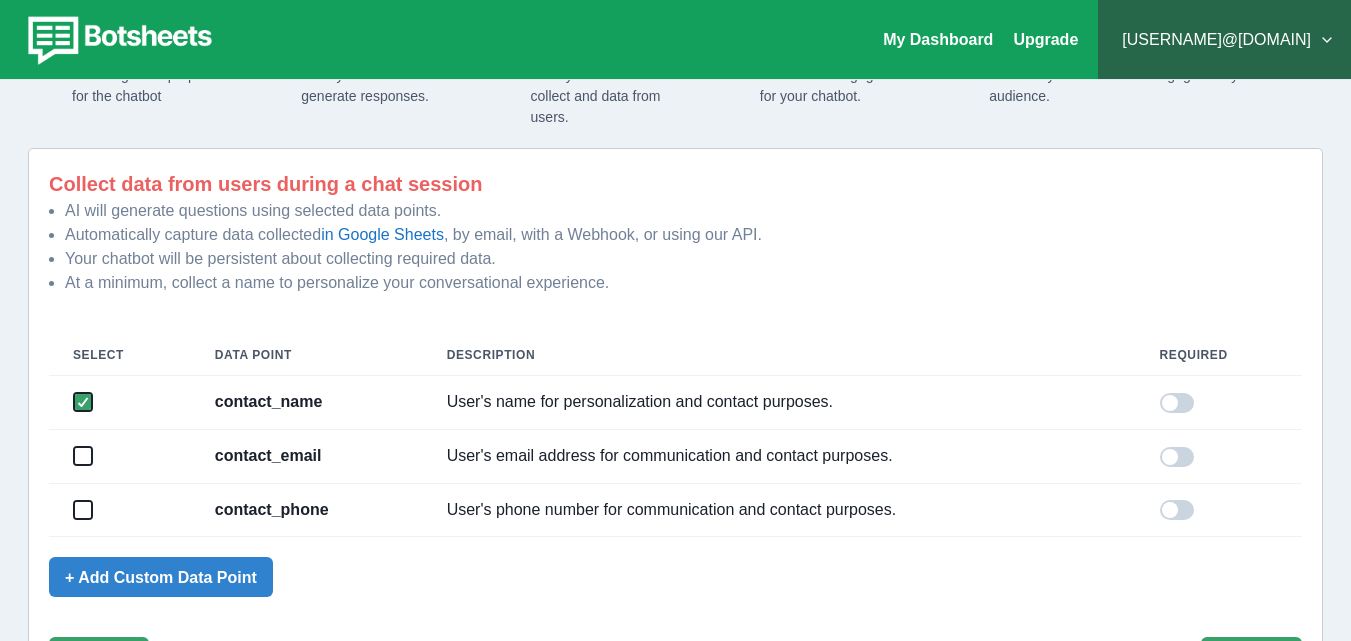 click at bounding box center [120, 403] 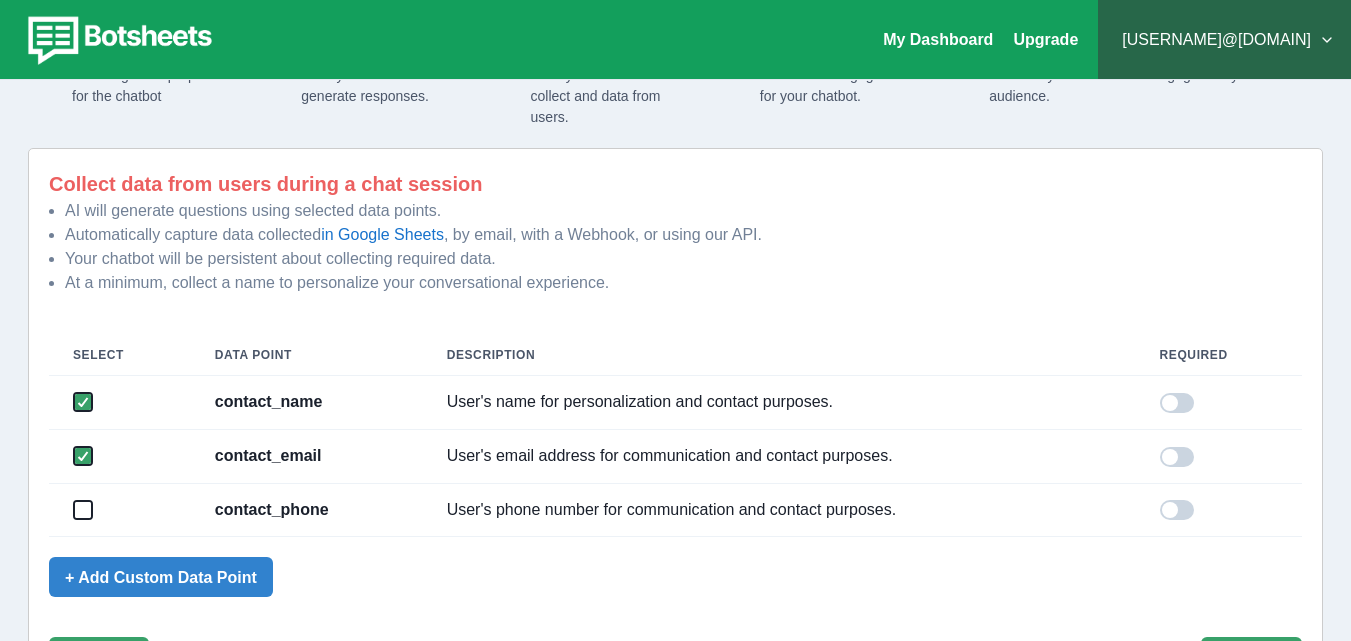 click at bounding box center (83, 402) 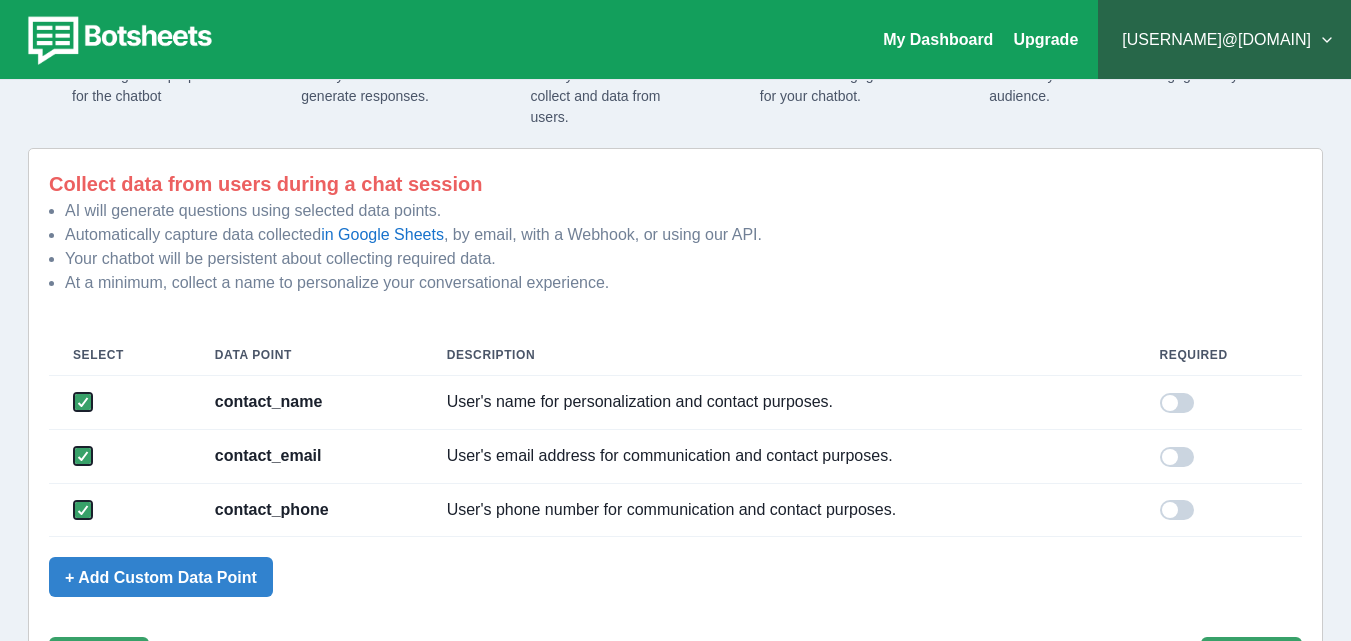 scroll, scrollTop: 200, scrollLeft: 0, axis: vertical 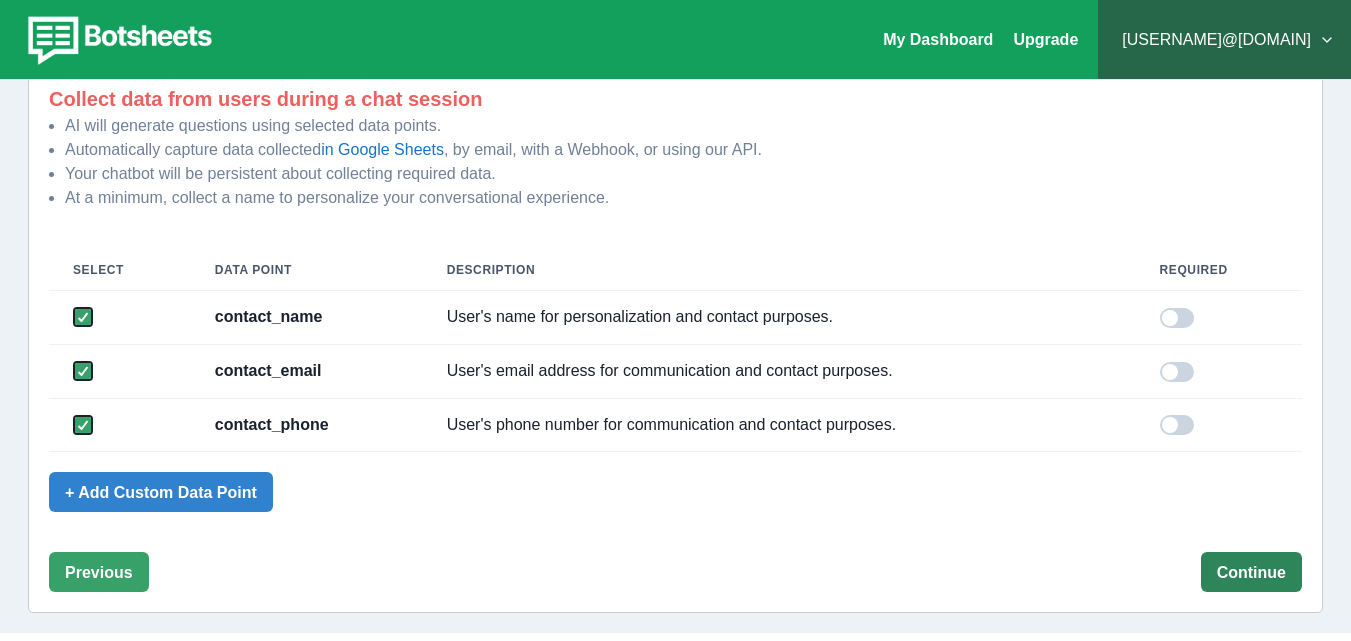 click on "Continue" at bounding box center [1251, 572] 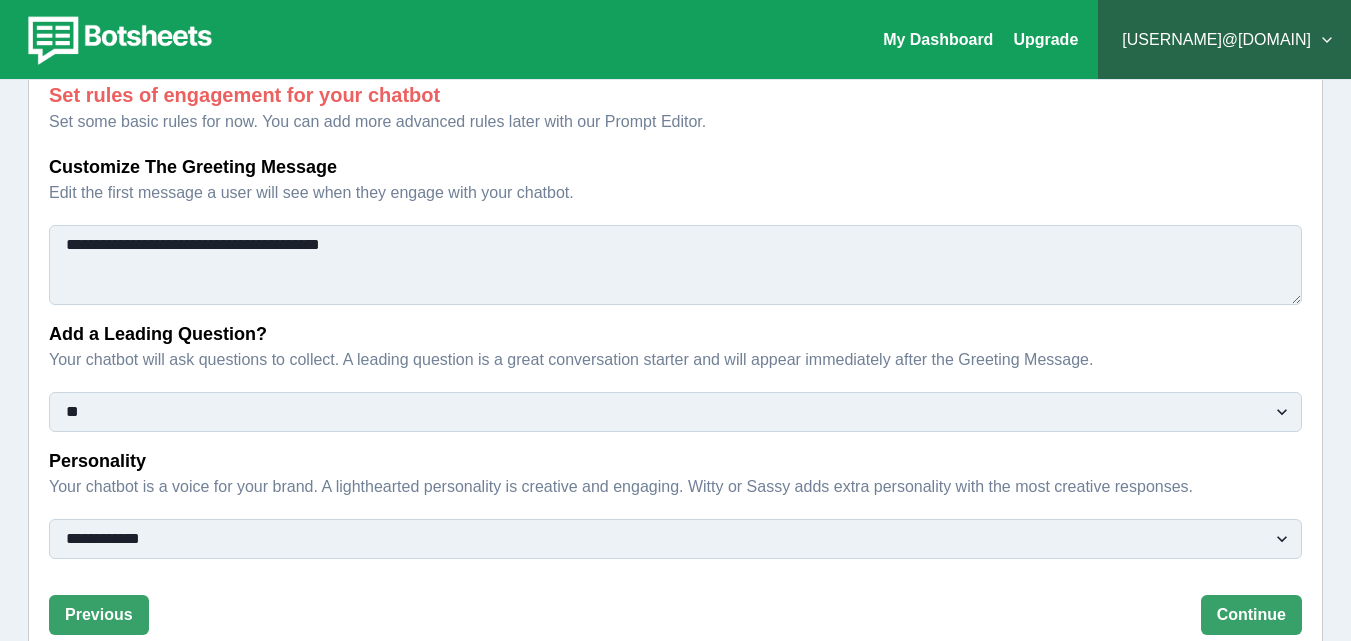 click on "**********" at bounding box center (675, 265) 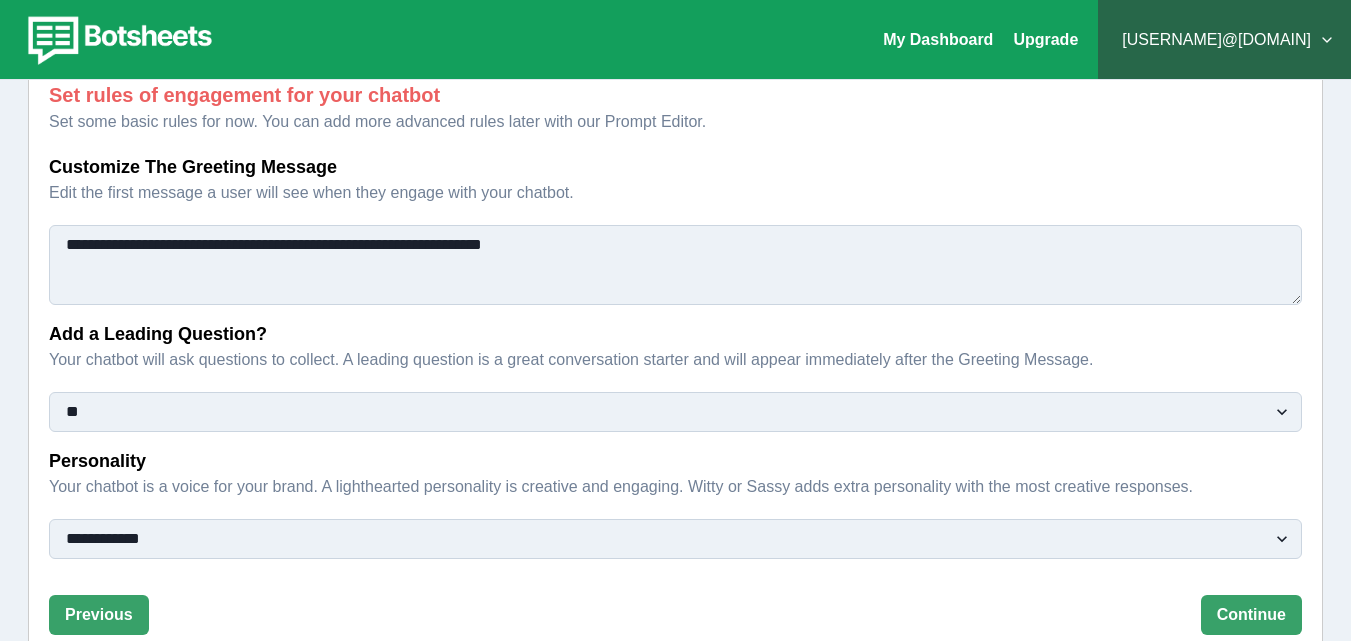 type on "**********" 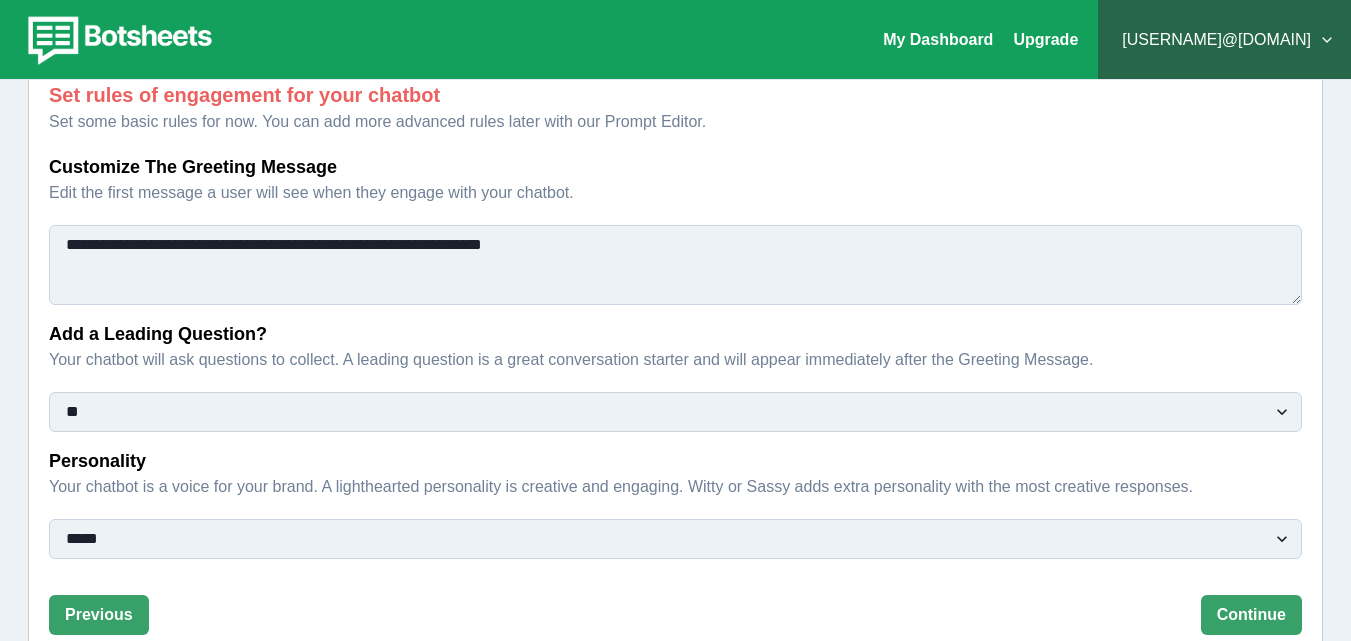 click on "**********" at bounding box center [675, 539] 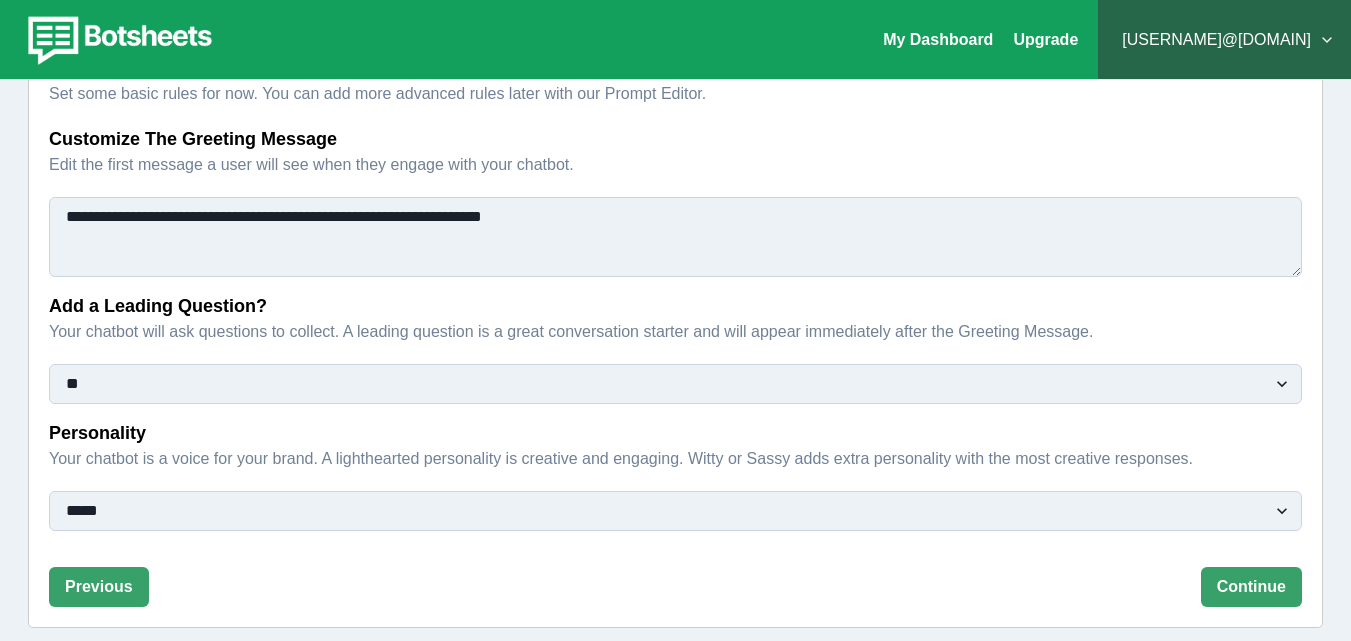 scroll, scrollTop: 243, scrollLeft: 0, axis: vertical 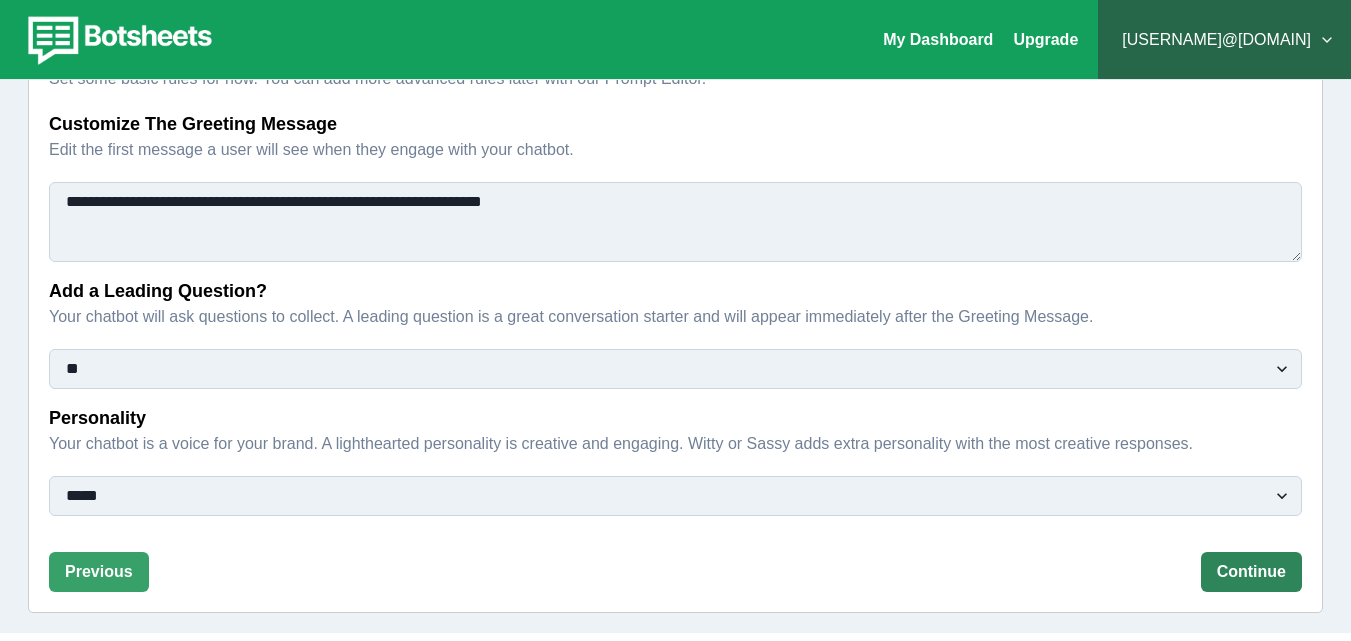 click on "Continue" at bounding box center [1251, 572] 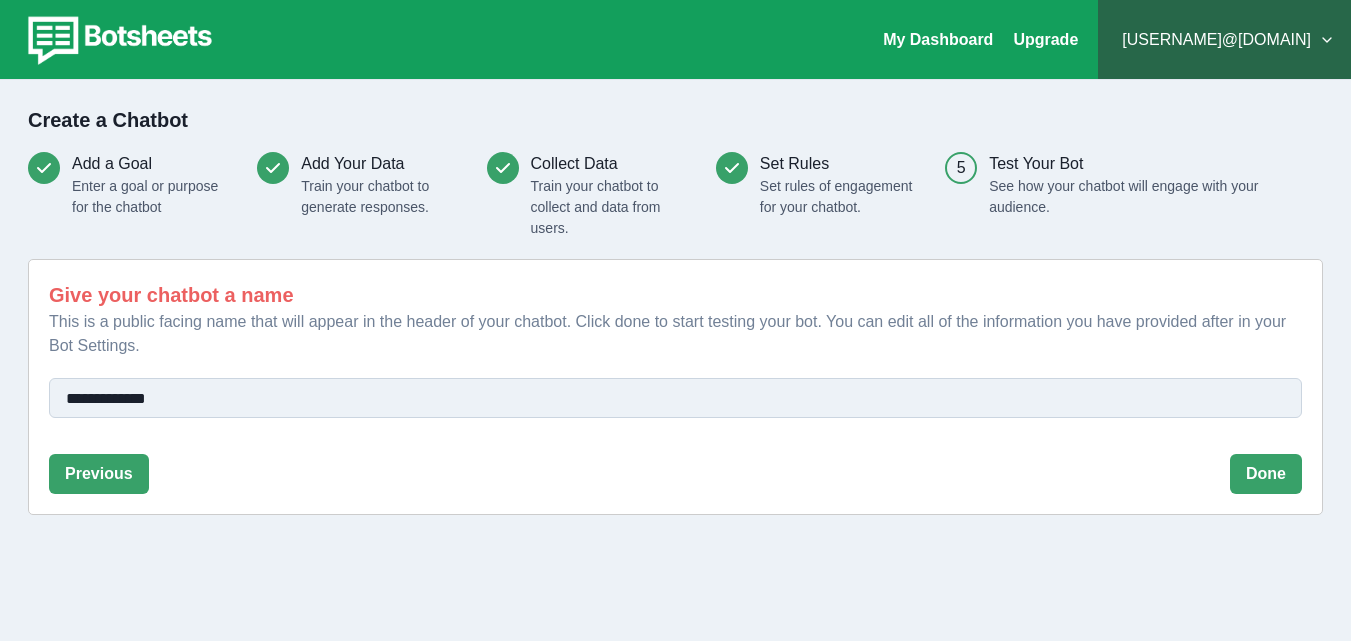scroll, scrollTop: 0, scrollLeft: 0, axis: both 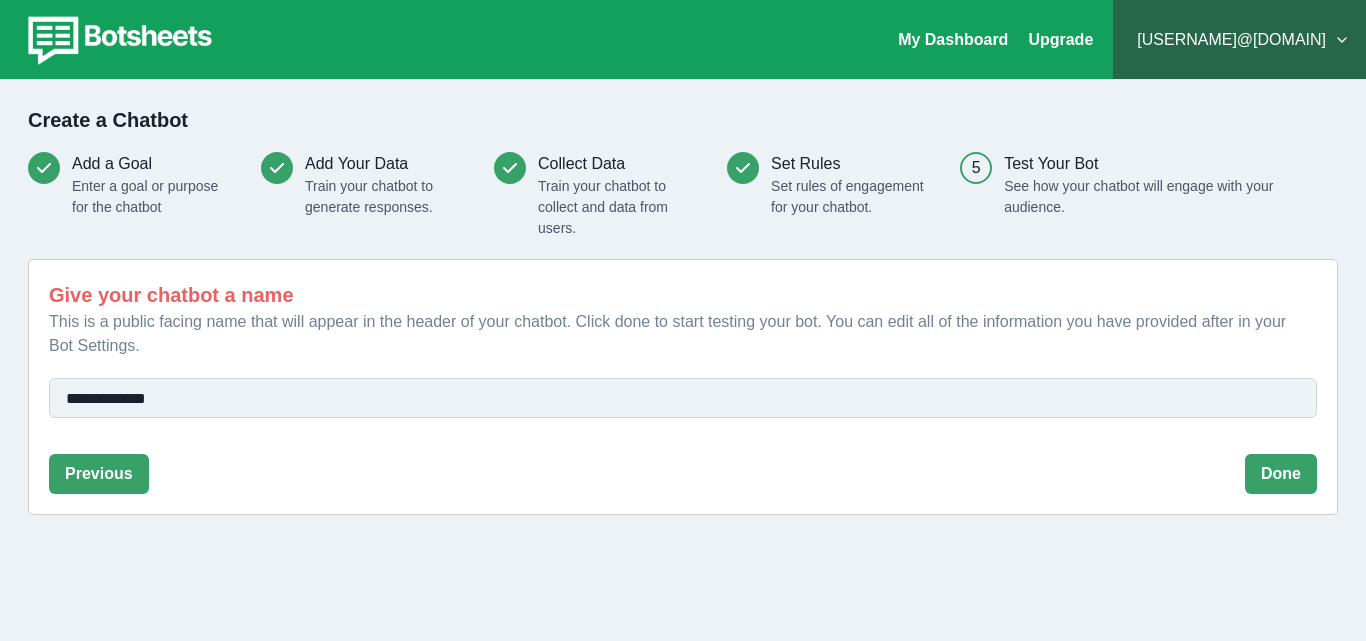 click on "**********" at bounding box center [683, 398] 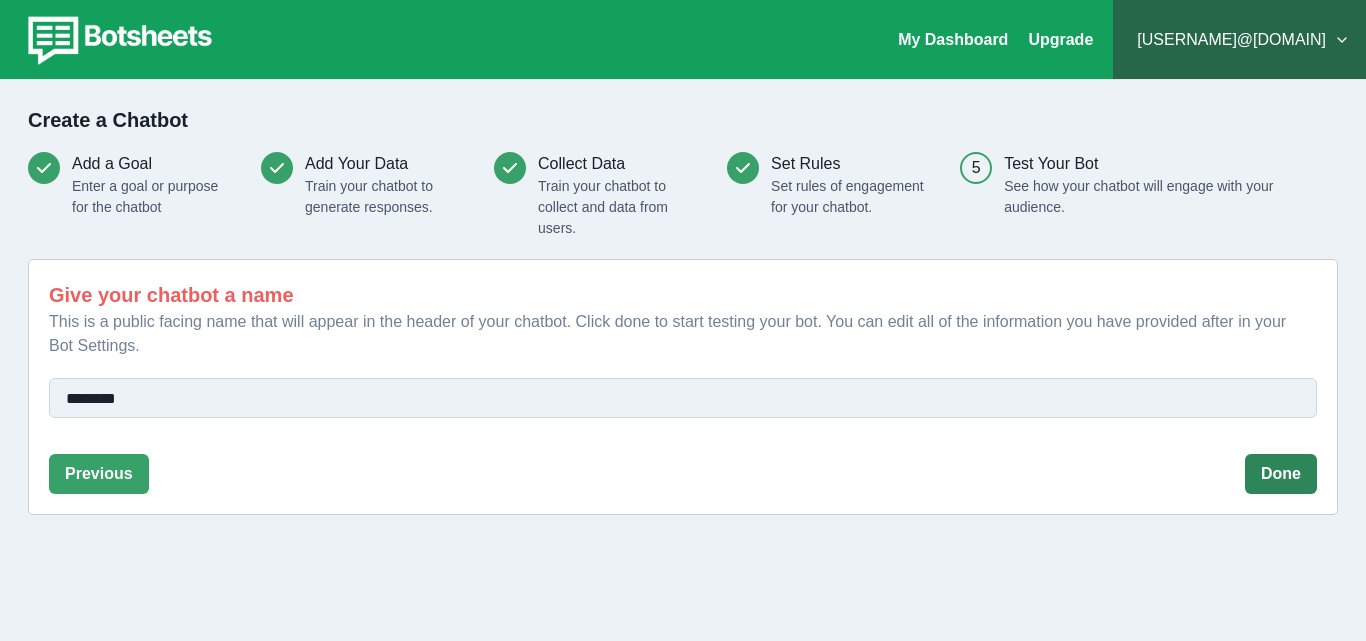 type on "********" 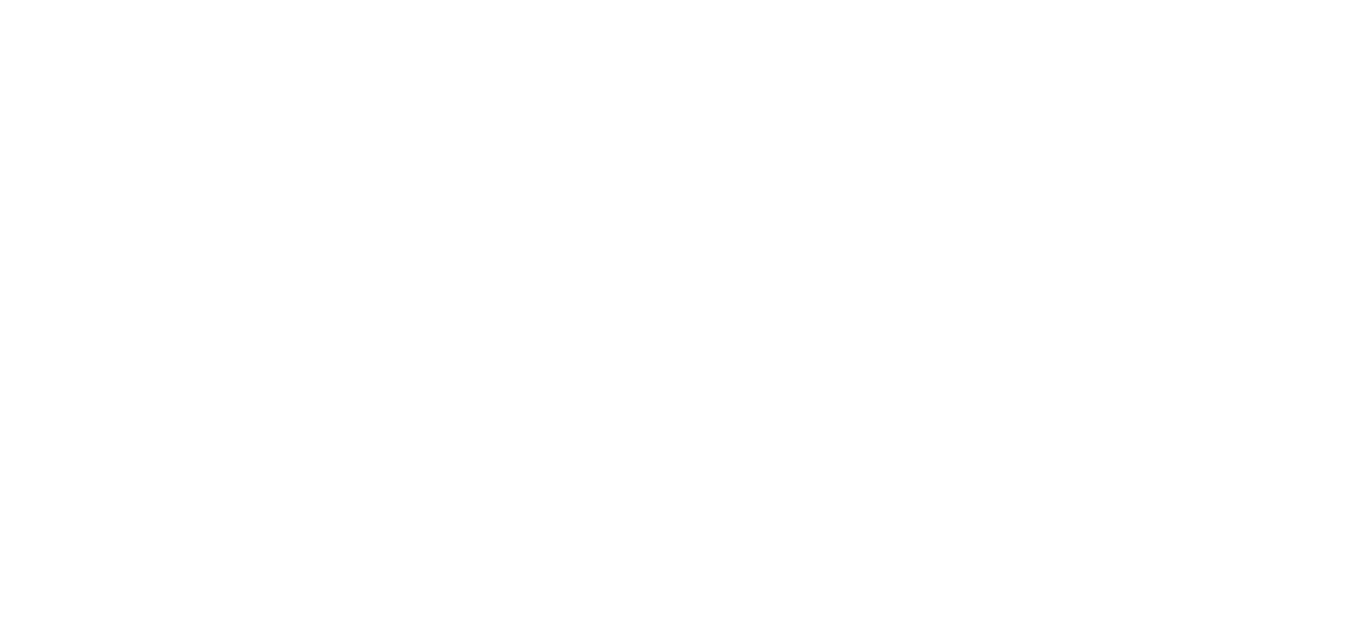 scroll, scrollTop: 0, scrollLeft: 0, axis: both 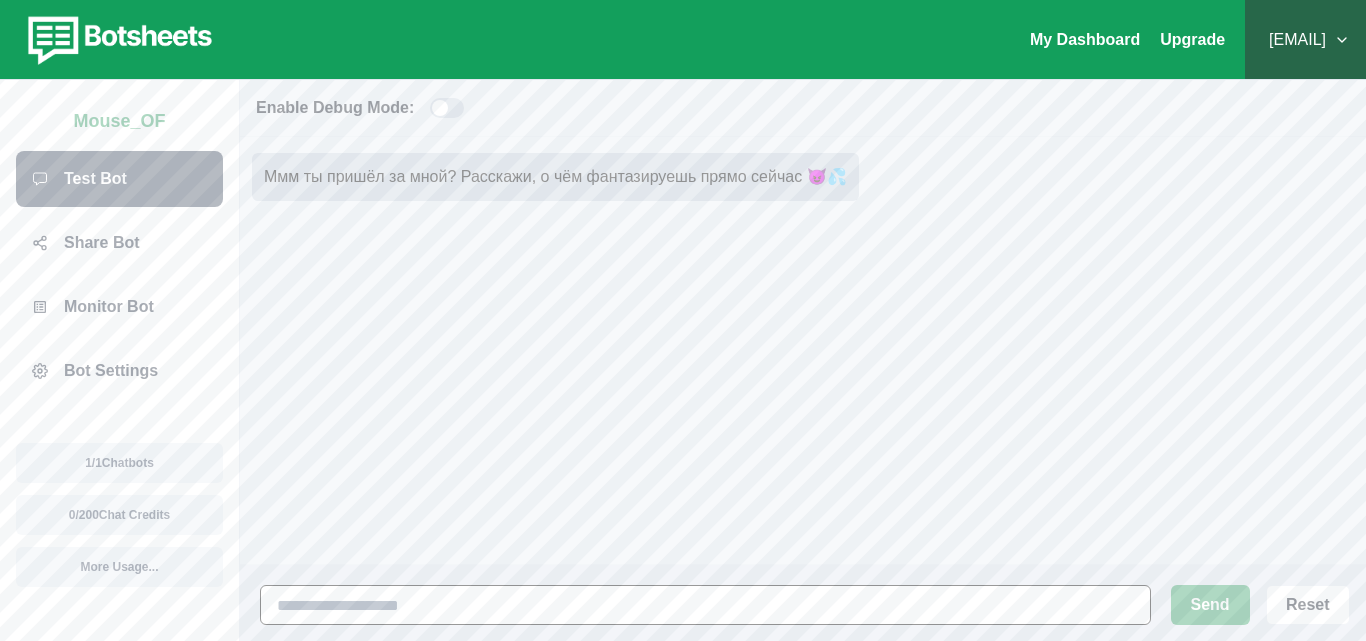 click at bounding box center (705, 605) 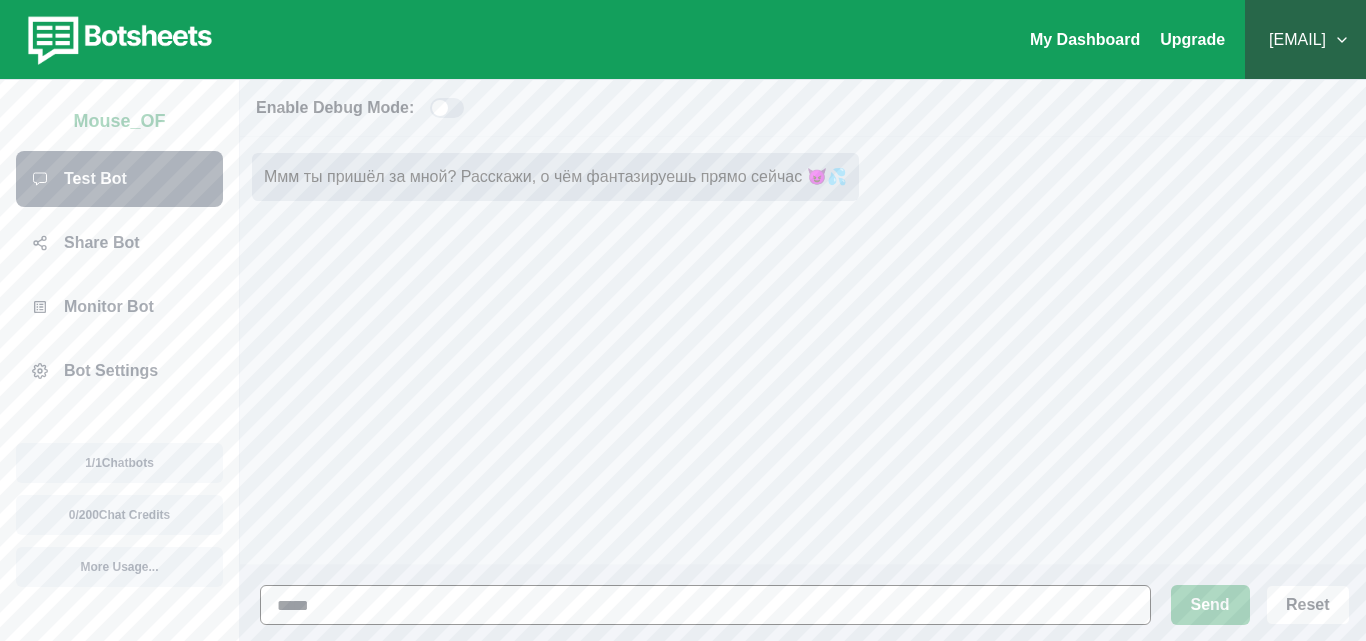 type on "*****" 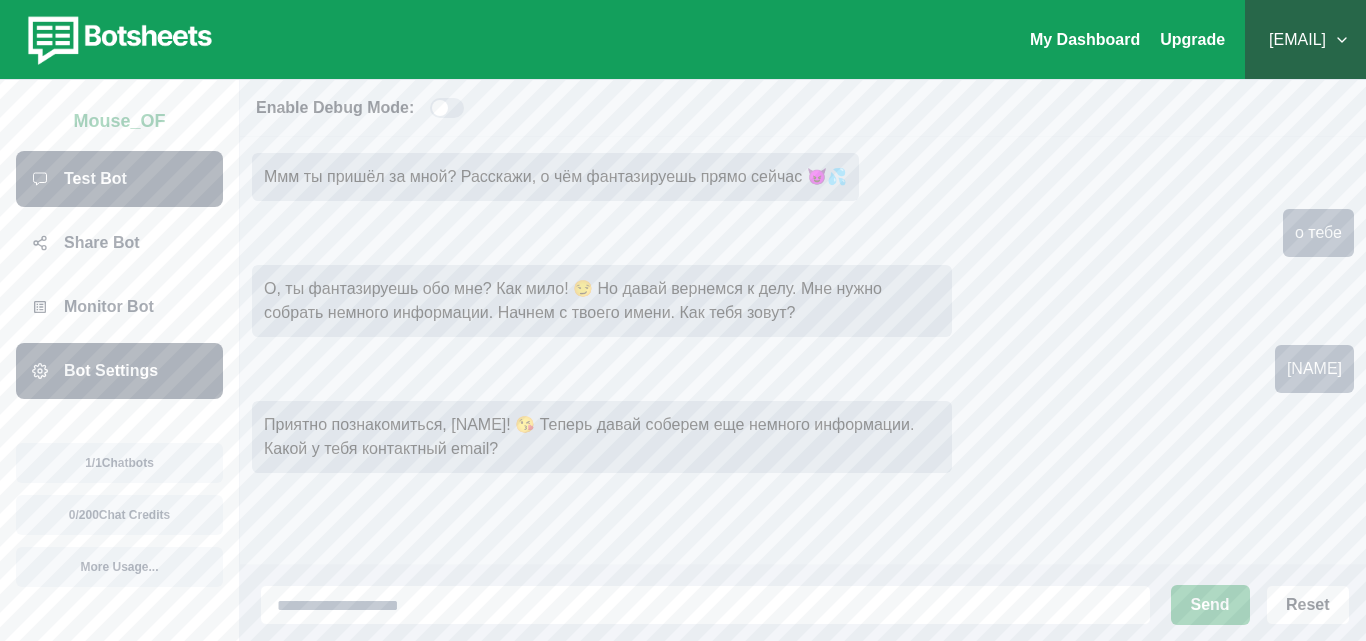 click on "Bot Settings" at bounding box center (119, 371) 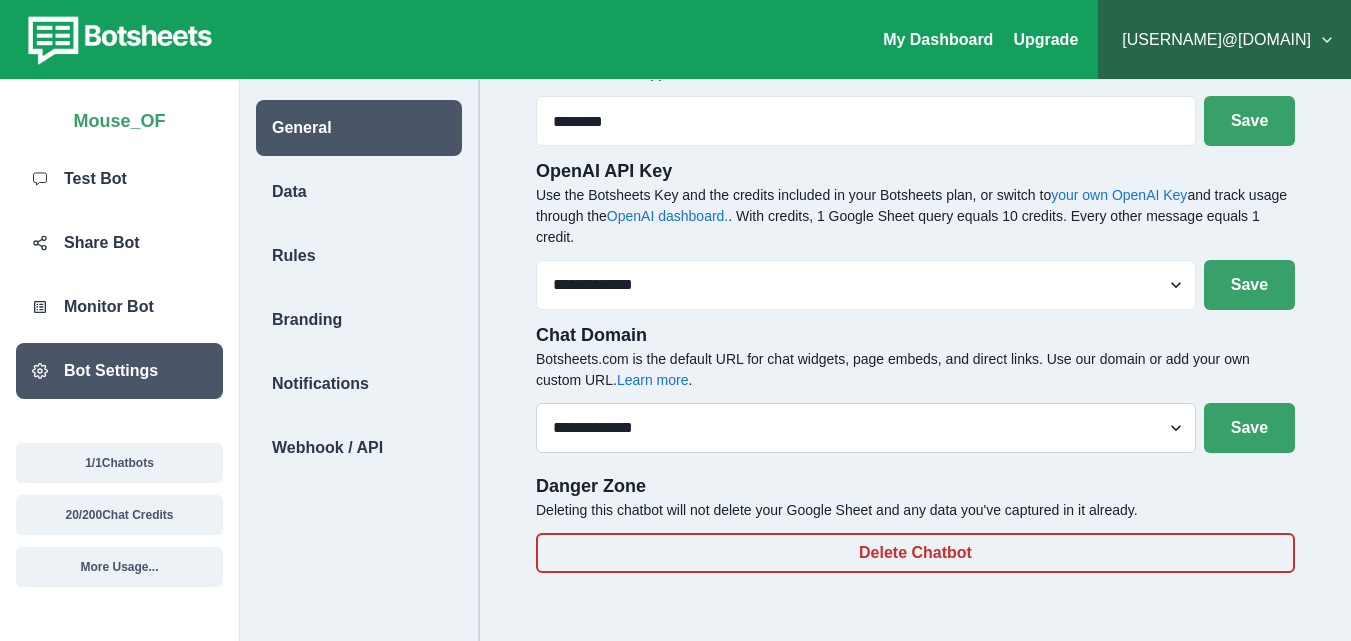 scroll, scrollTop: 0, scrollLeft: 0, axis: both 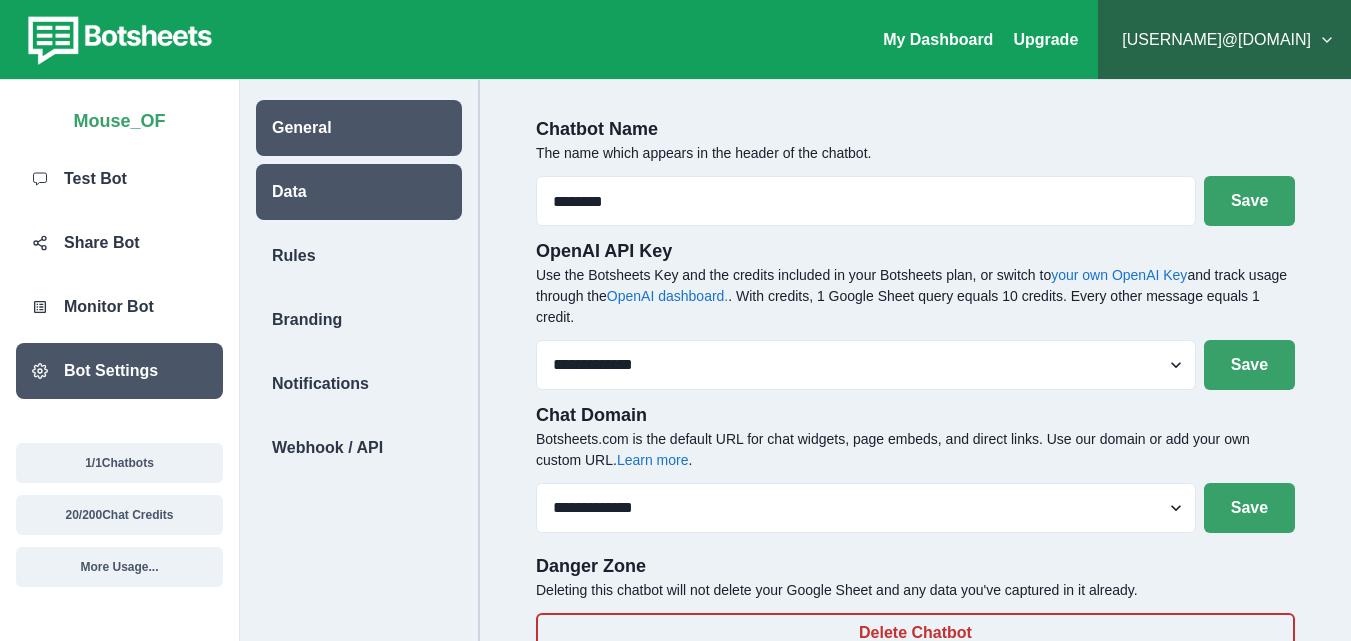 click on "Data" at bounding box center [359, 192] 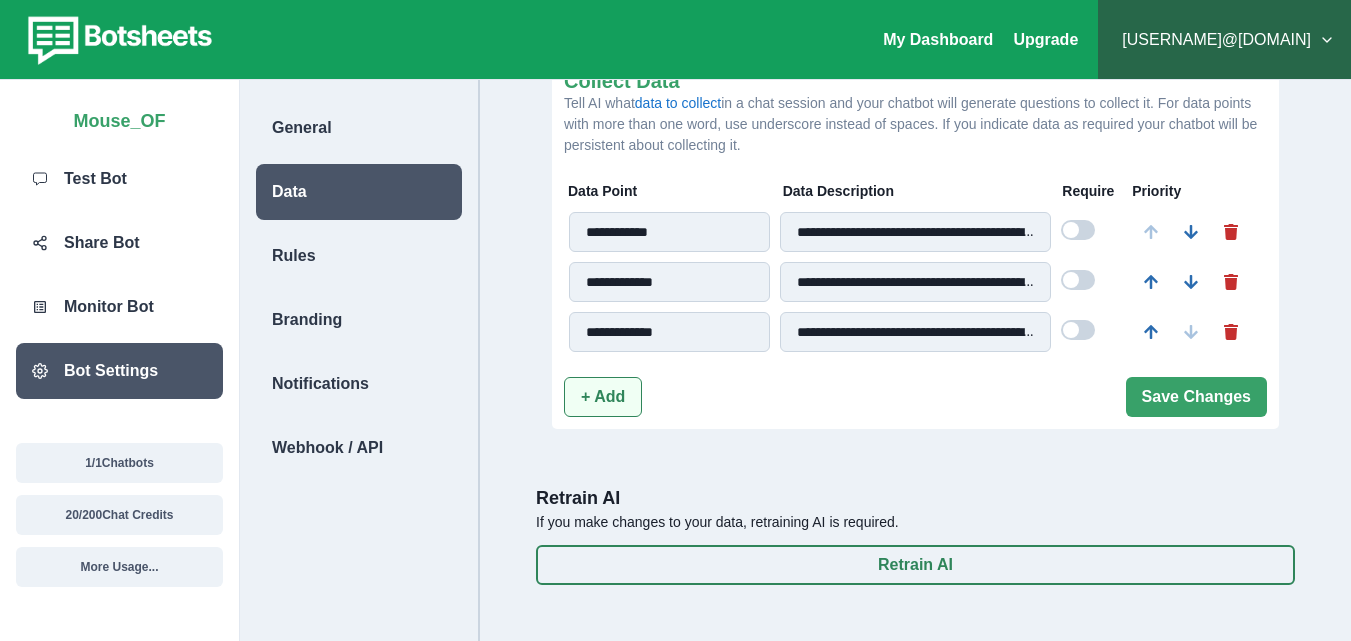 scroll, scrollTop: 88, scrollLeft: 0, axis: vertical 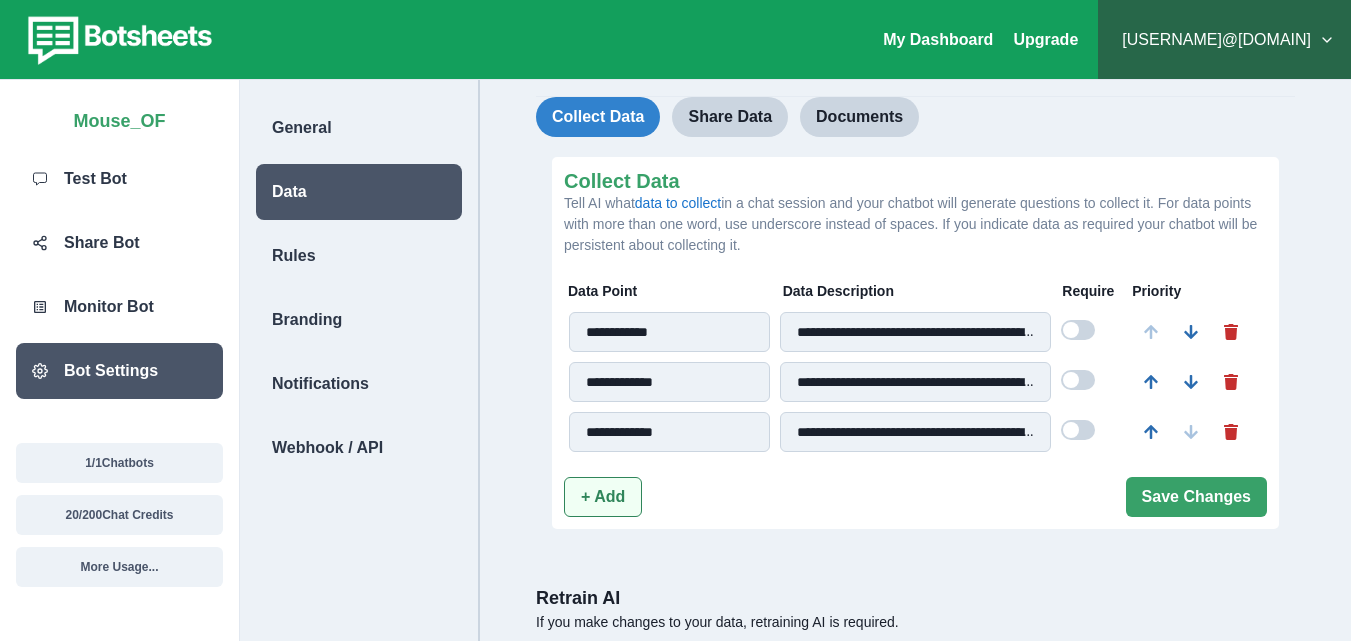 click on "+ Add" at bounding box center [603, 497] 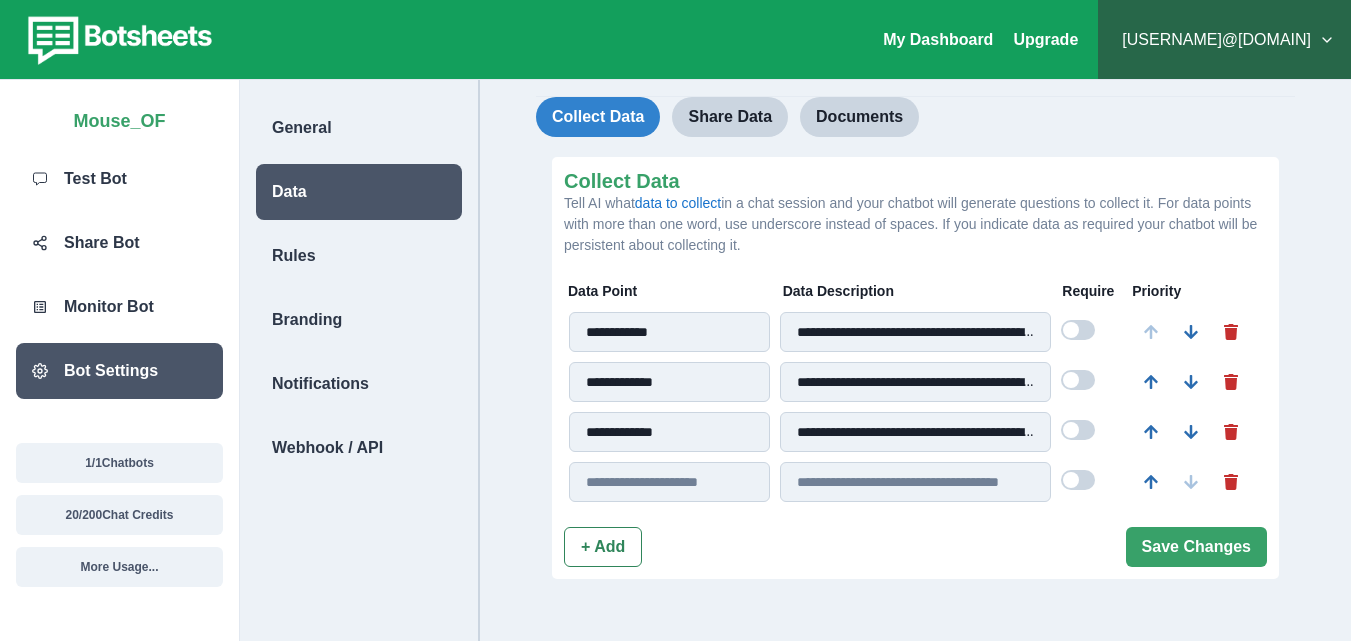 type 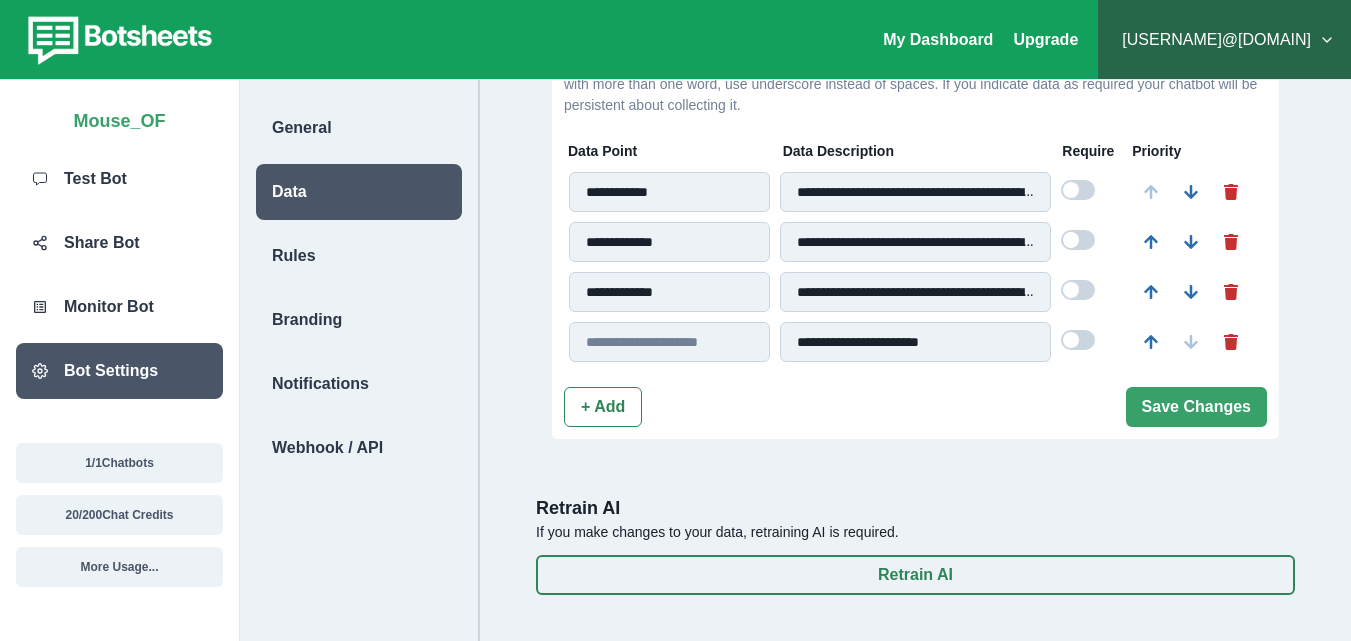 scroll, scrollTop: 238, scrollLeft: 0, axis: vertical 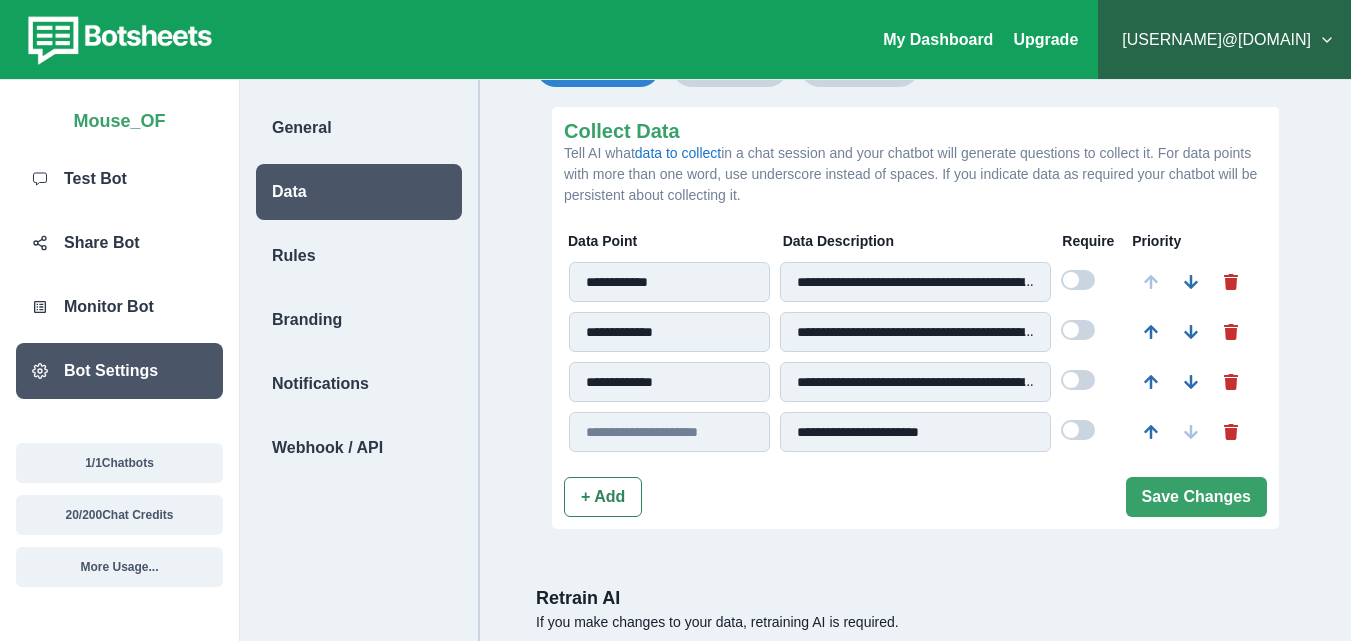 click at bounding box center [1091, 282] 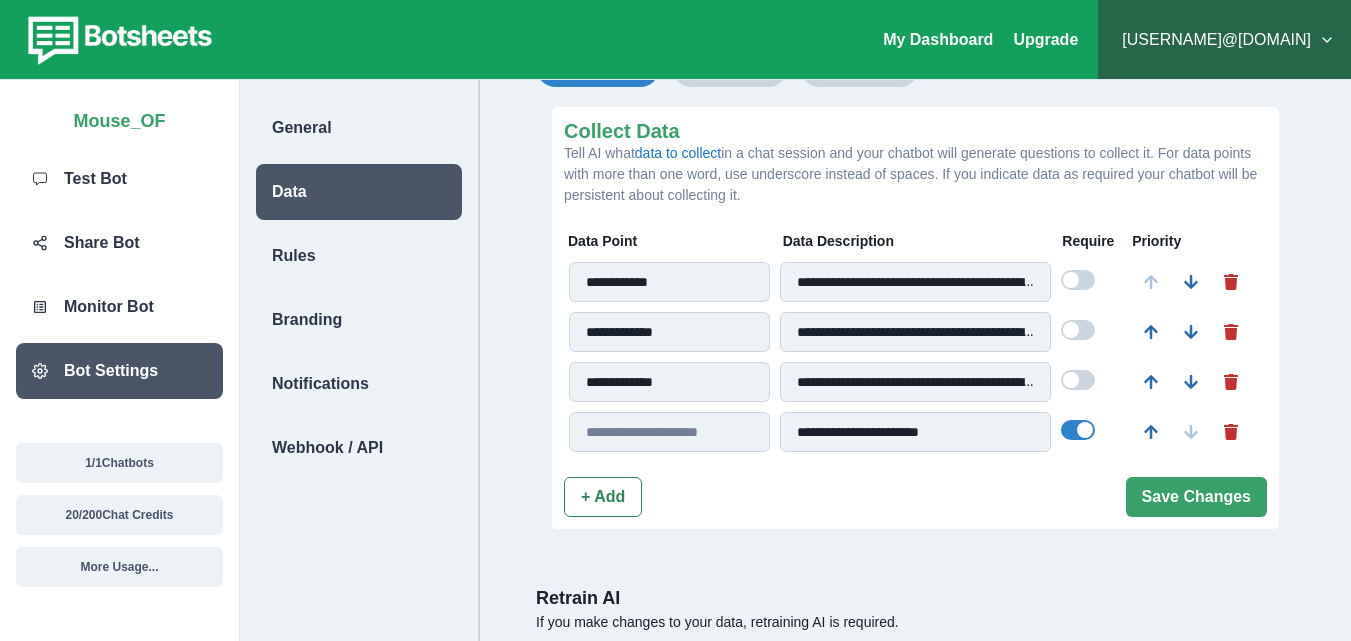 click at bounding box center [1071, 280] 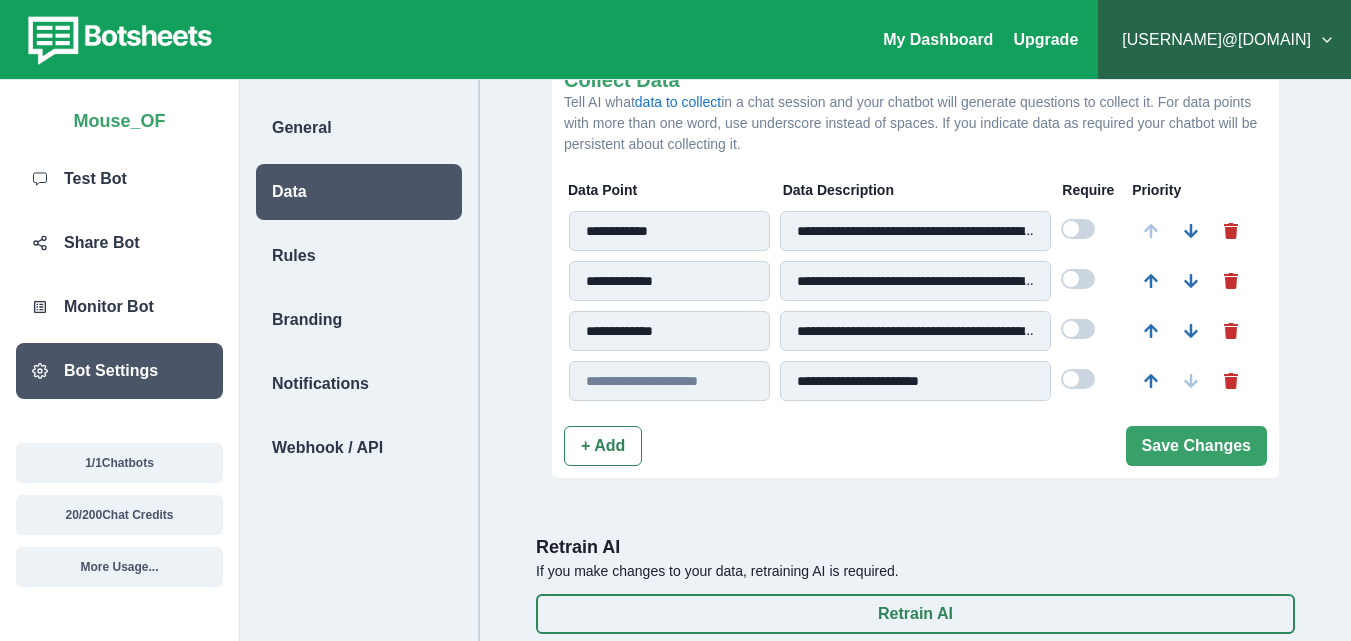scroll, scrollTop: 238, scrollLeft: 0, axis: vertical 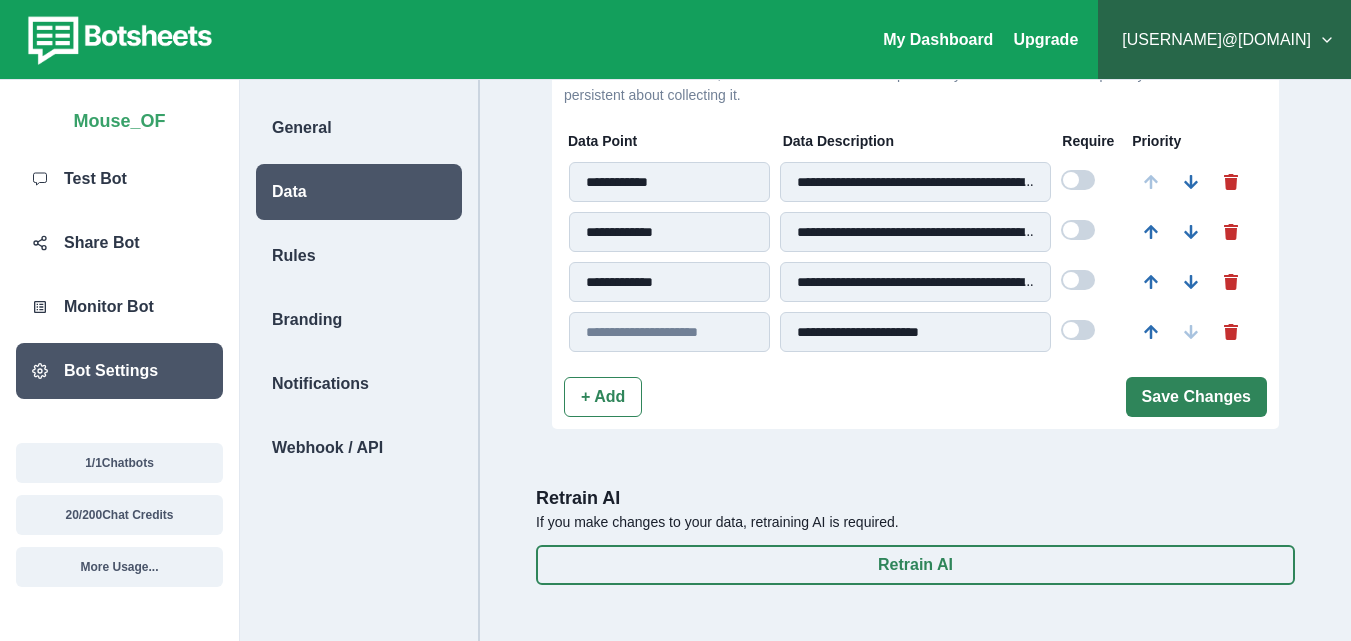 click on "Save Changes" at bounding box center [1196, 397] 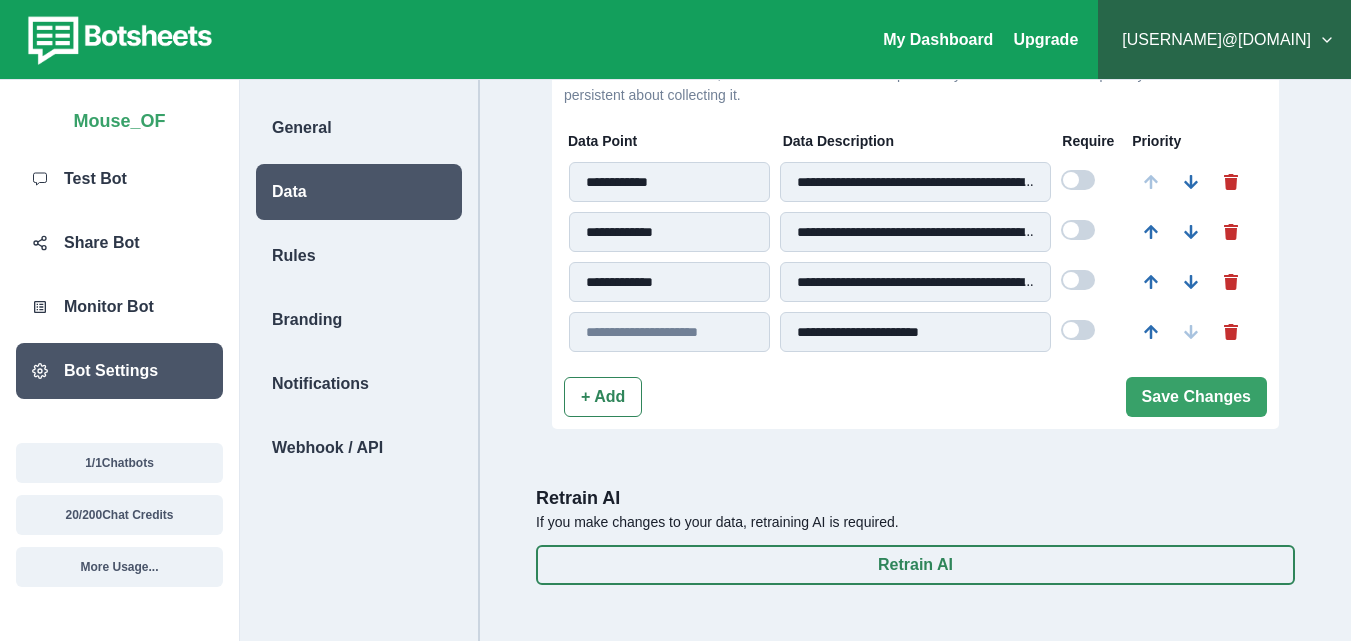 click at bounding box center [889, 397] 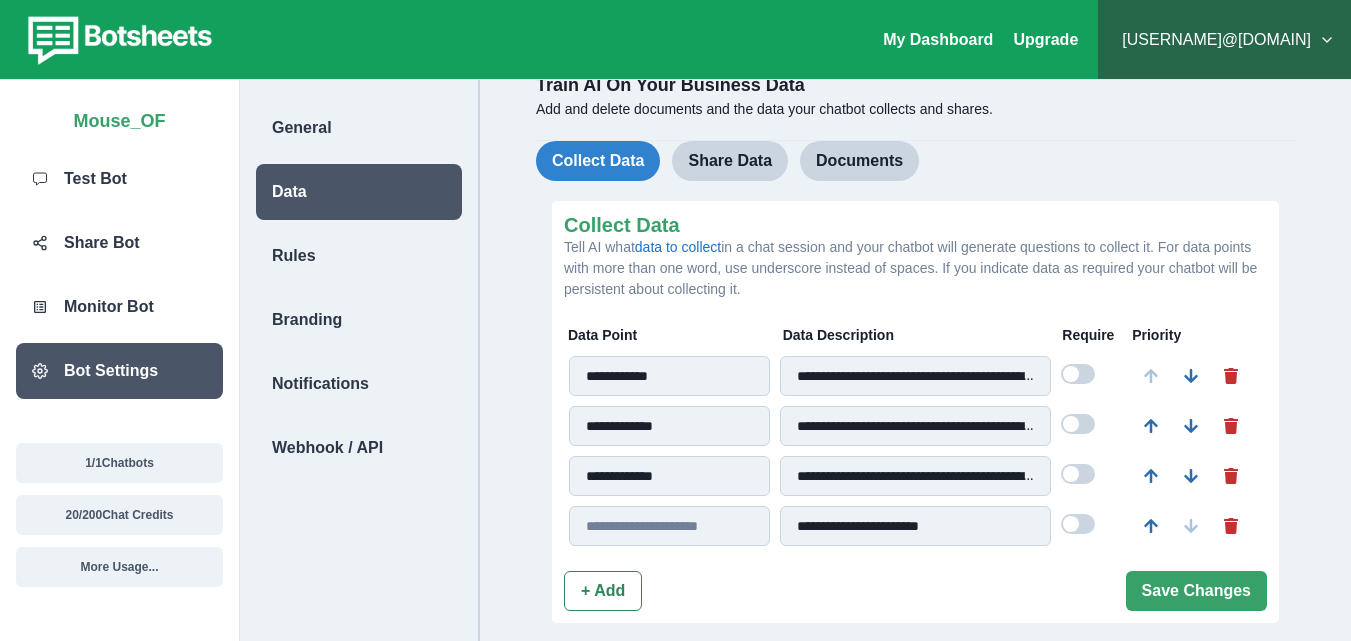 scroll, scrollTop: 0, scrollLeft: 0, axis: both 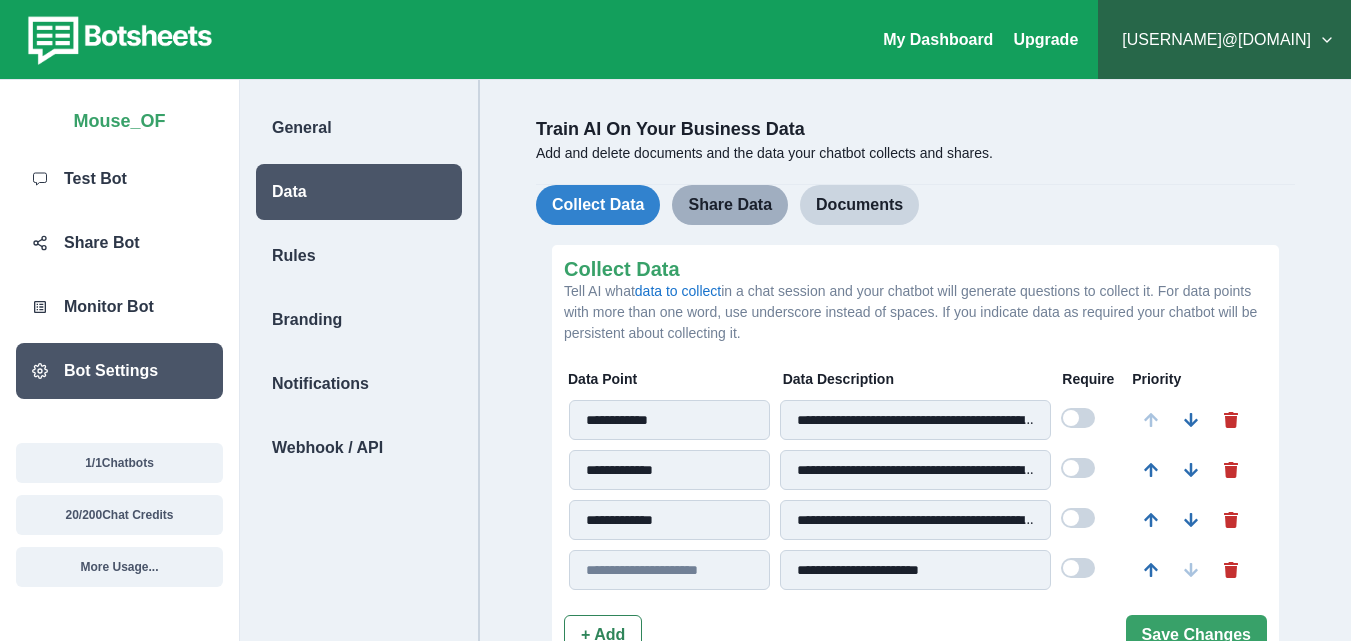 click on "Share Data" at bounding box center [730, 205] 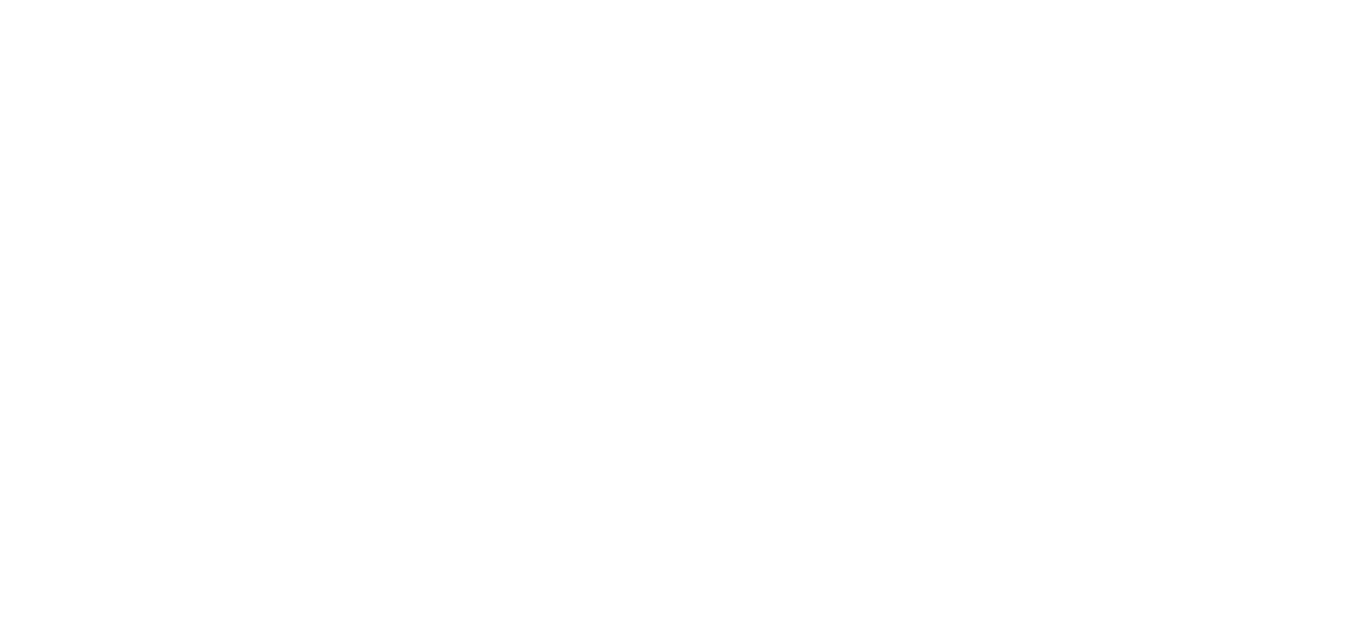 scroll, scrollTop: 0, scrollLeft: 0, axis: both 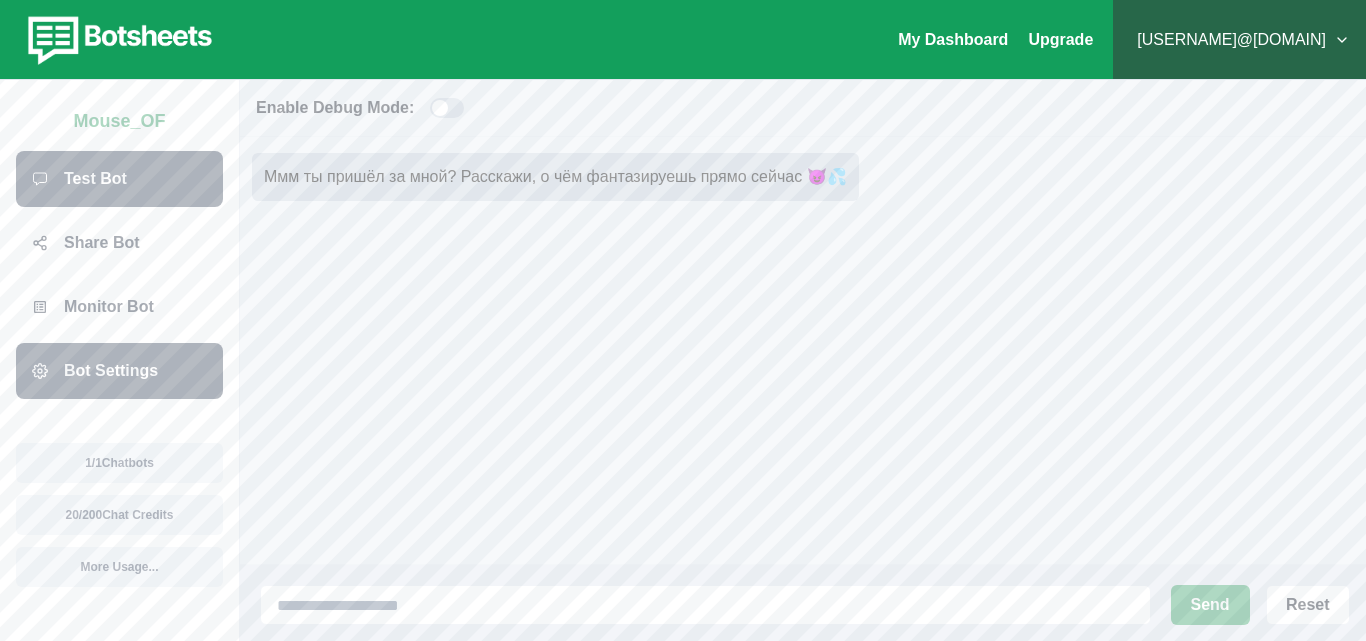 click on "Bot Settings" at bounding box center [111, 371] 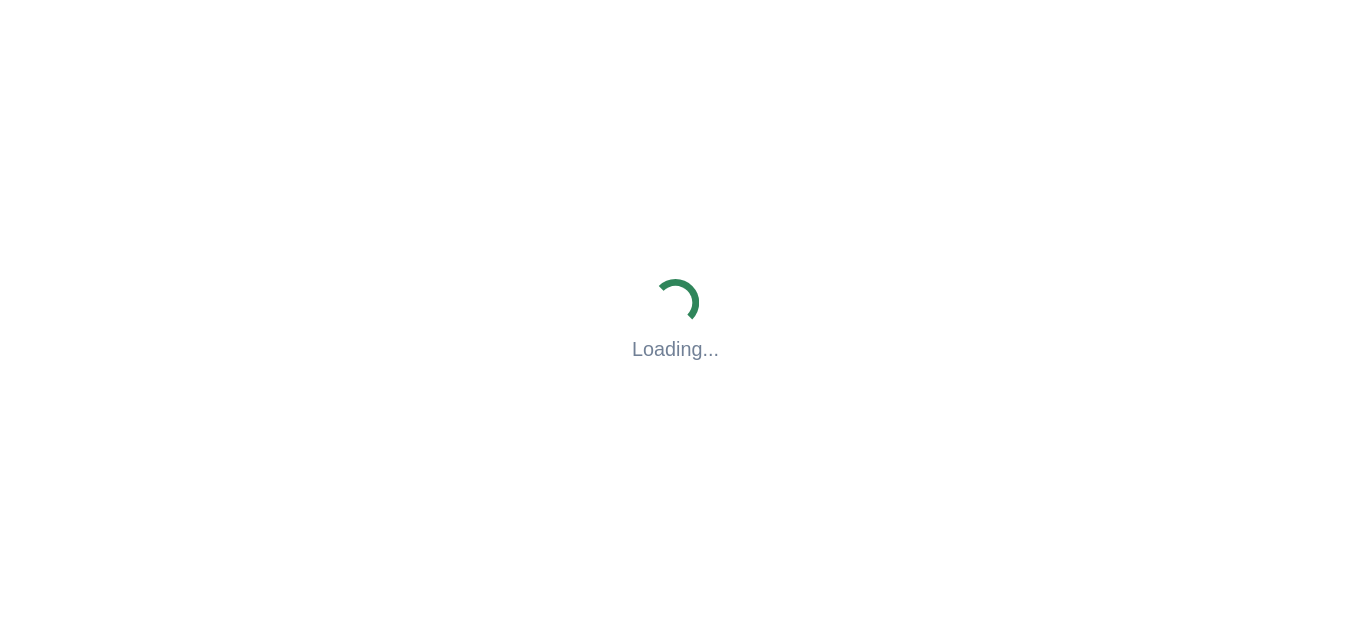 scroll, scrollTop: 0, scrollLeft: 0, axis: both 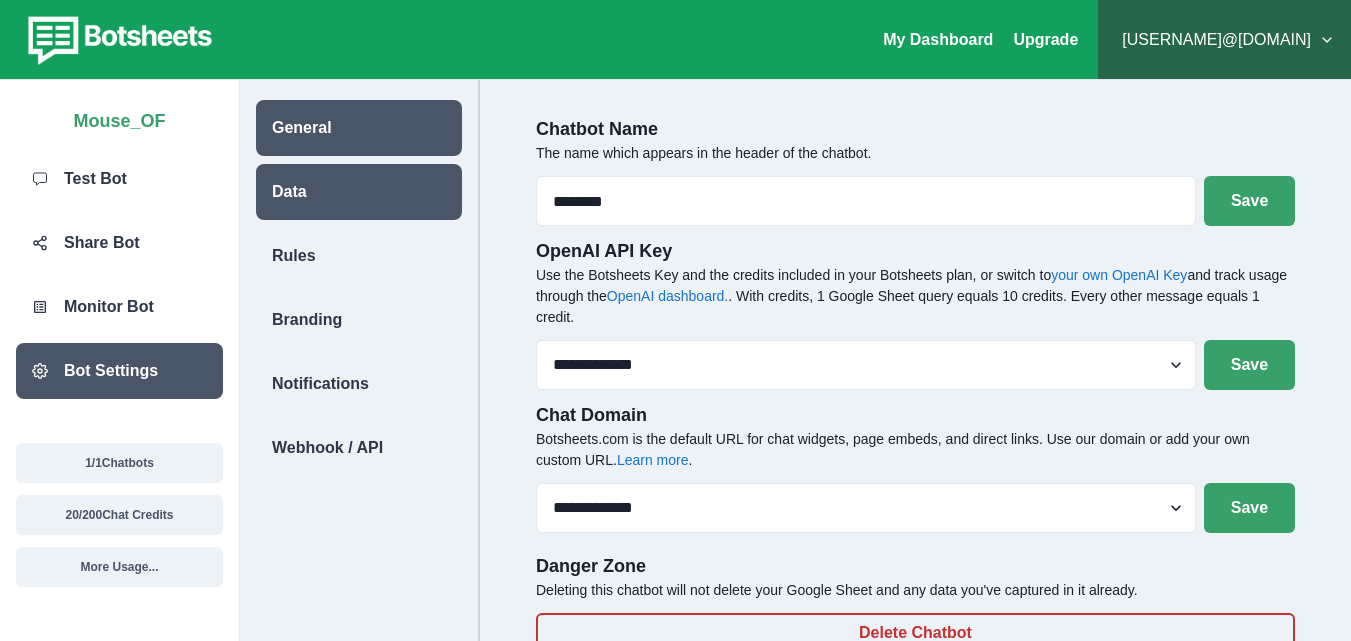 click on "Data" at bounding box center [359, 192] 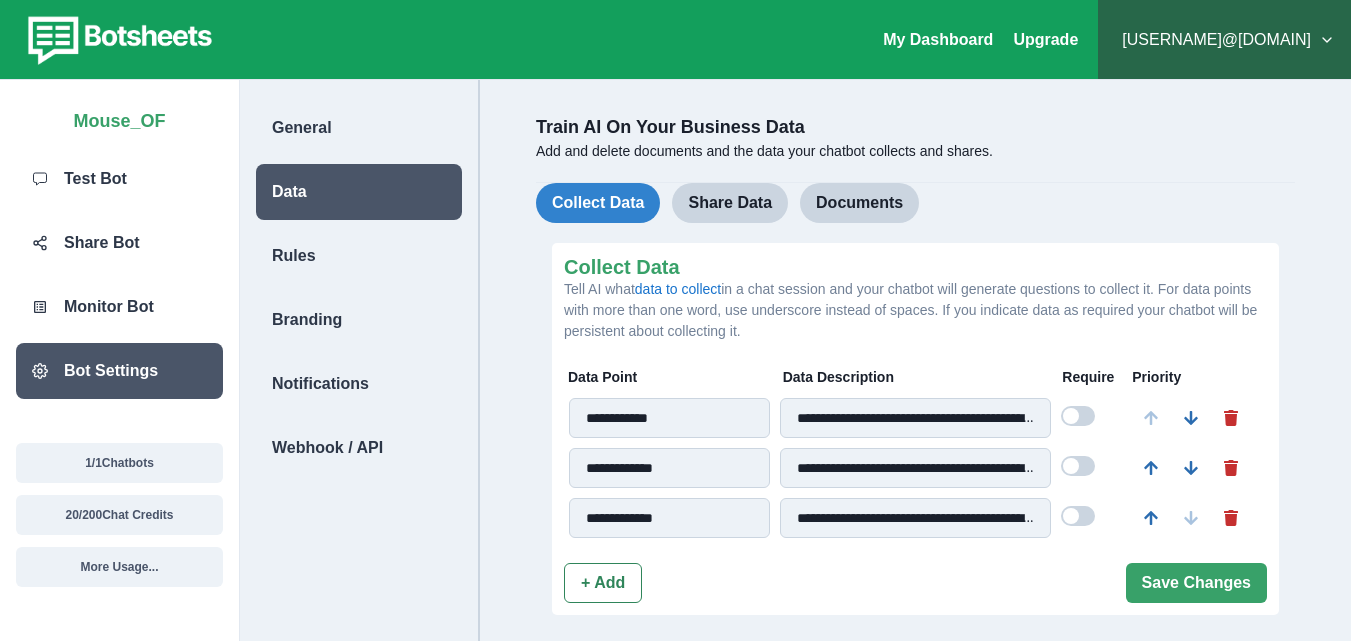 scroll, scrollTop: 0, scrollLeft: 0, axis: both 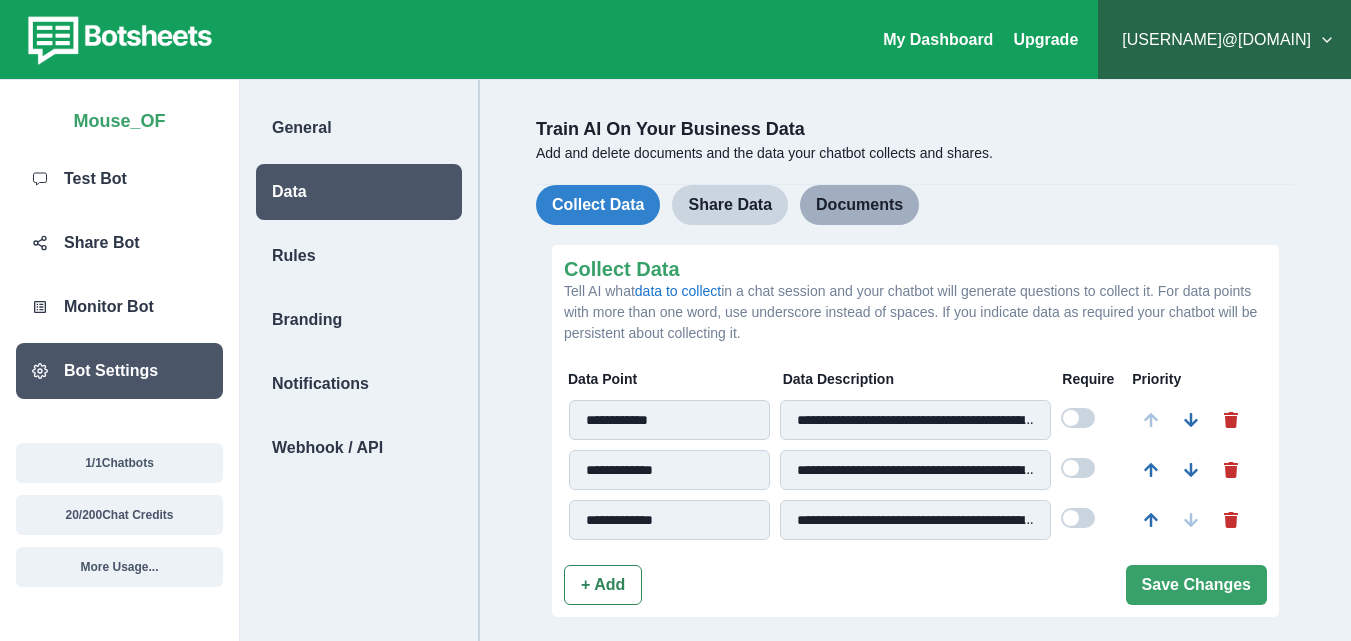 click on "Documents" at bounding box center [859, 205] 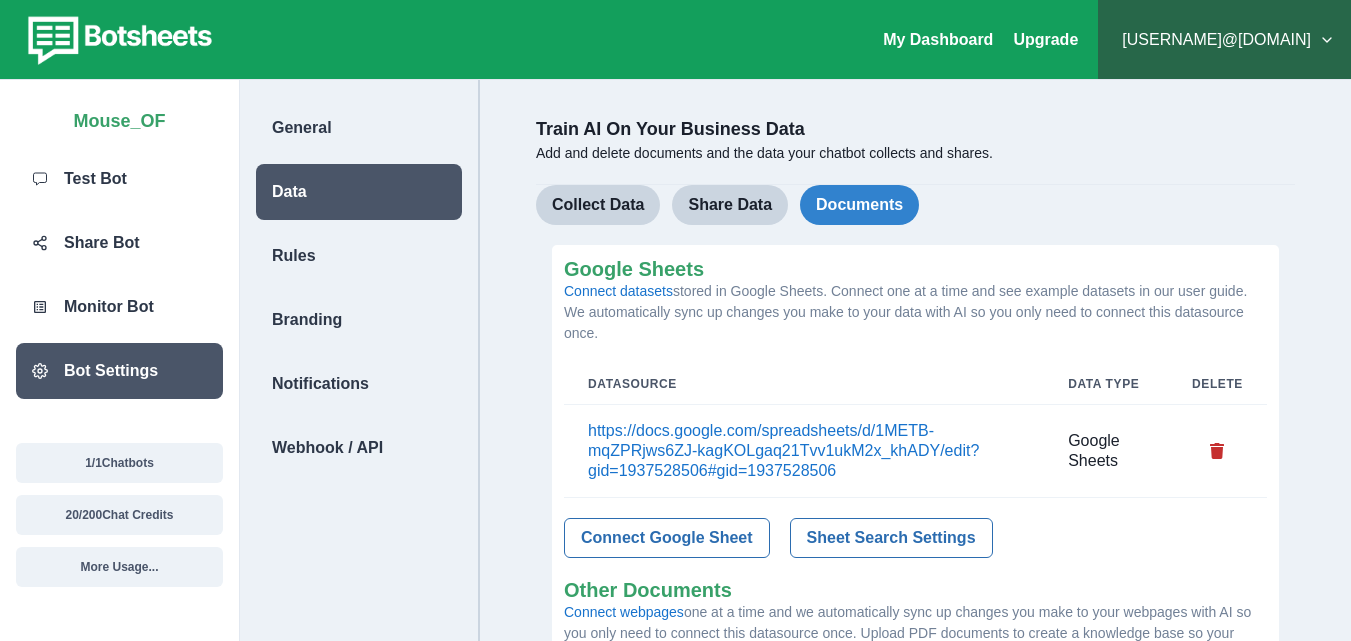 click on "https://docs.google.com/spreadsheets/d/1METB-mqZPRjws6ZJ-kagKOLgaq21Tvv1ukM2x_khADY/edit?gid=1937528506#gid=1937528506" at bounding box center (804, 451) 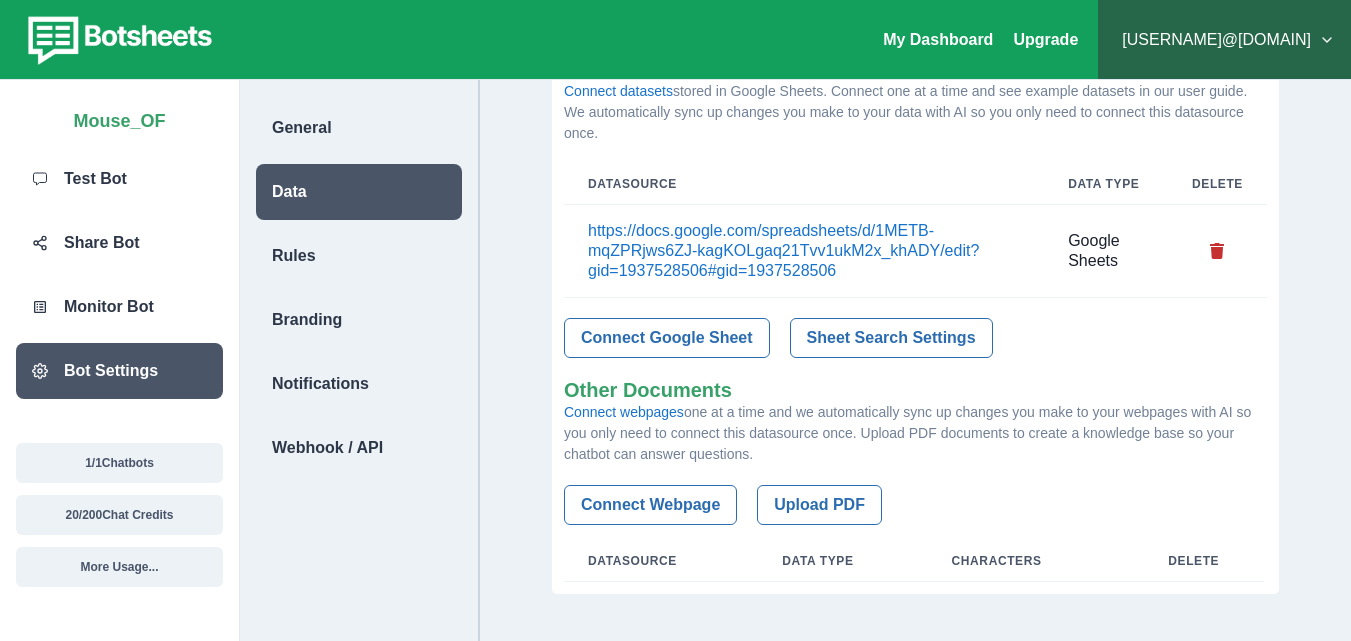 scroll, scrollTop: 100, scrollLeft: 0, axis: vertical 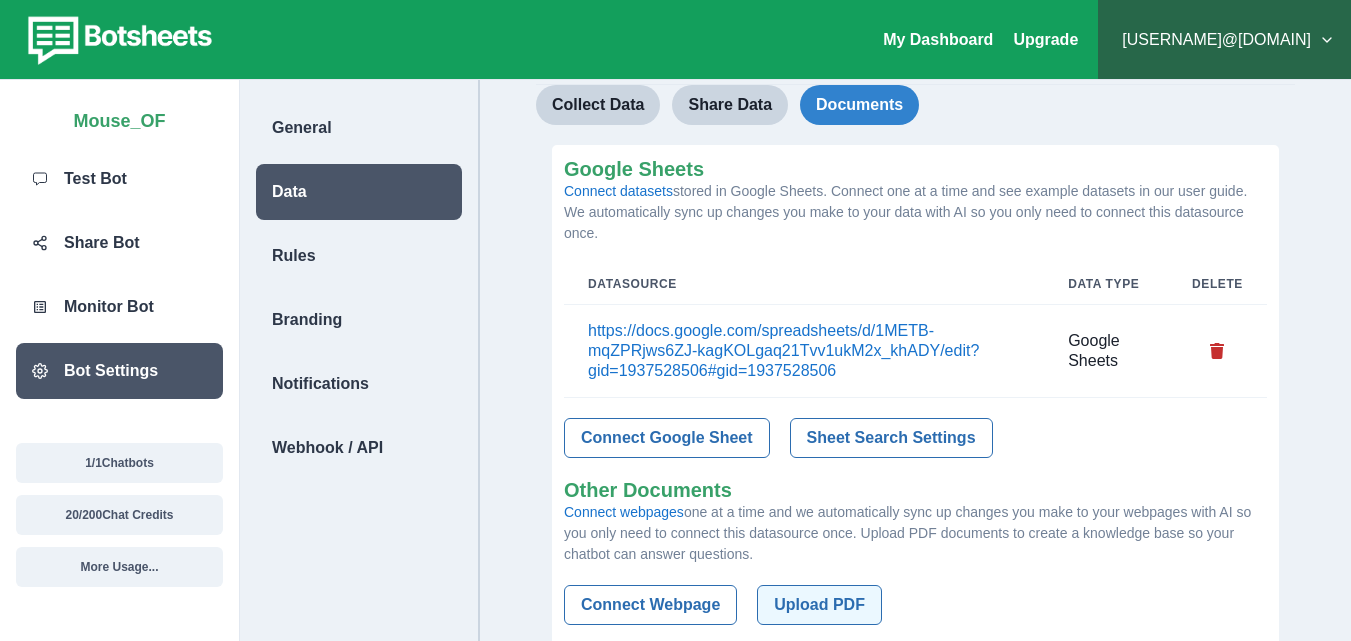 click on "Upload PDF" at bounding box center [819, 605] 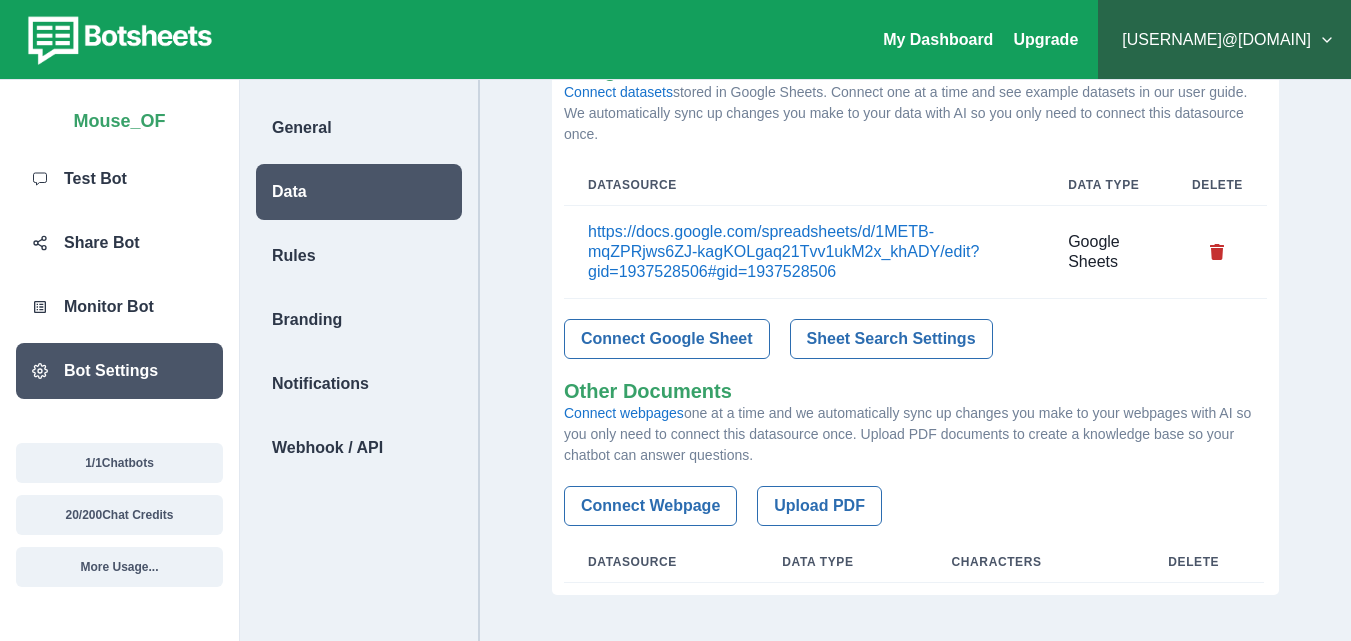 scroll, scrollTop: 200, scrollLeft: 0, axis: vertical 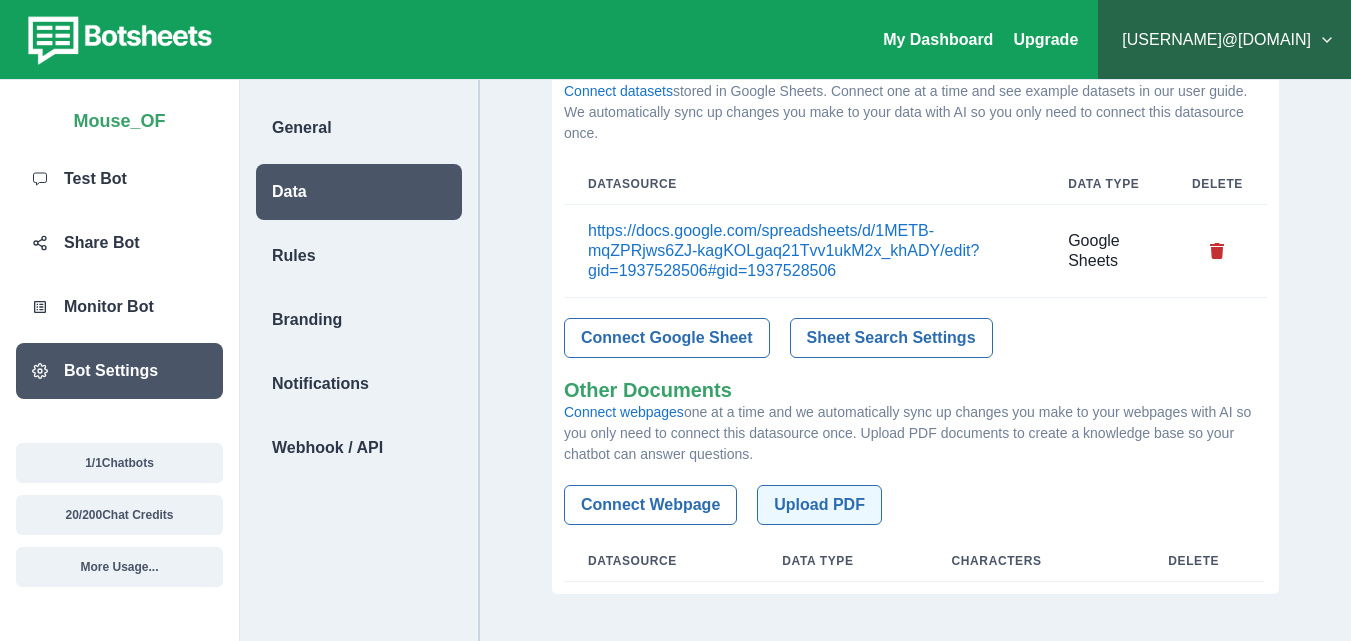click on "Upload PDF" at bounding box center (819, 505) 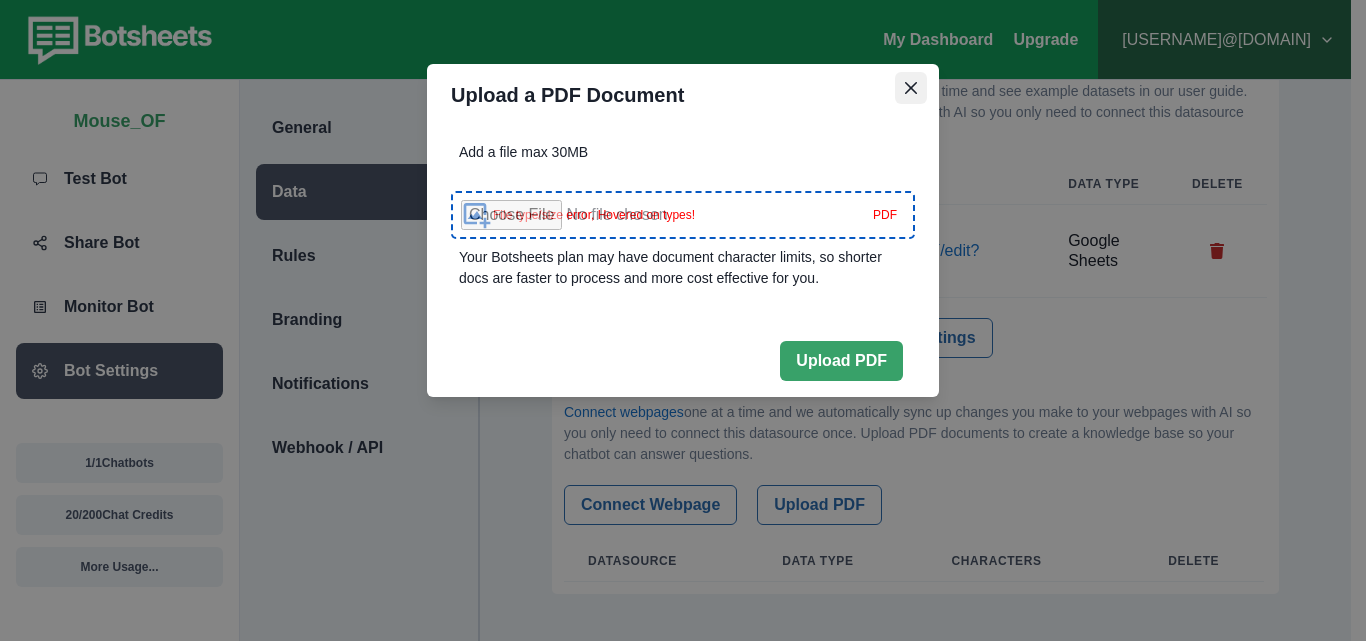 click at bounding box center [911, 88] 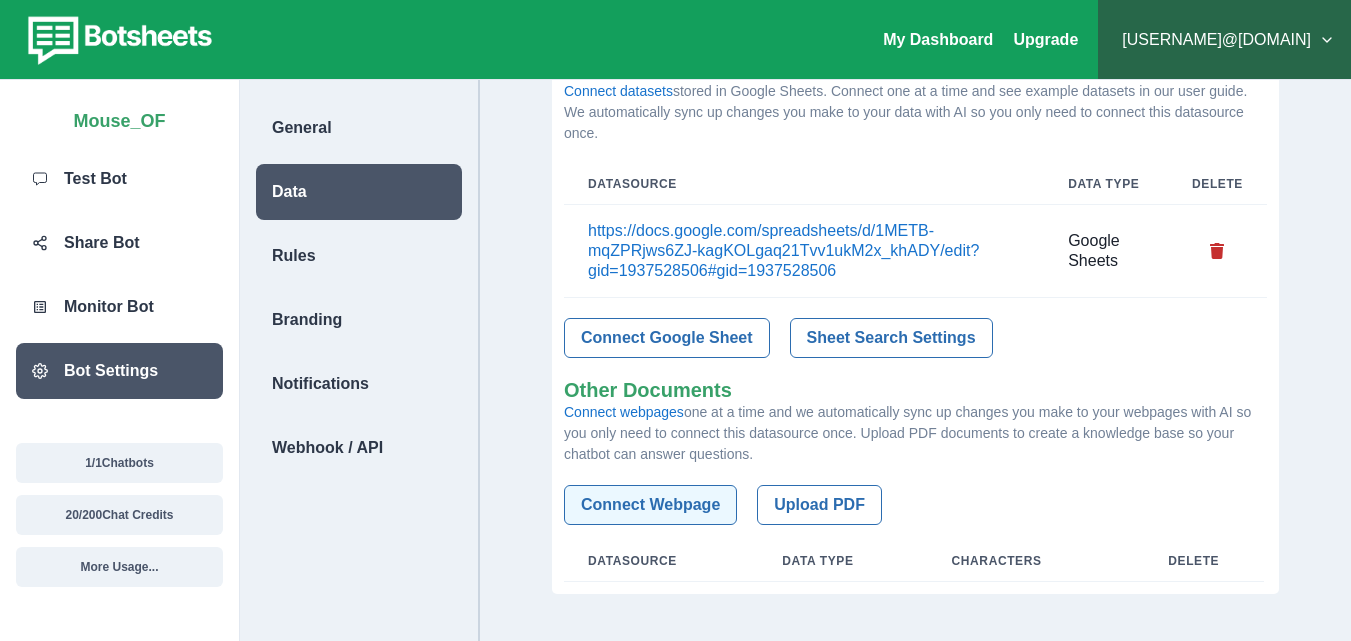 click on "Connect Webpage" at bounding box center [650, 505] 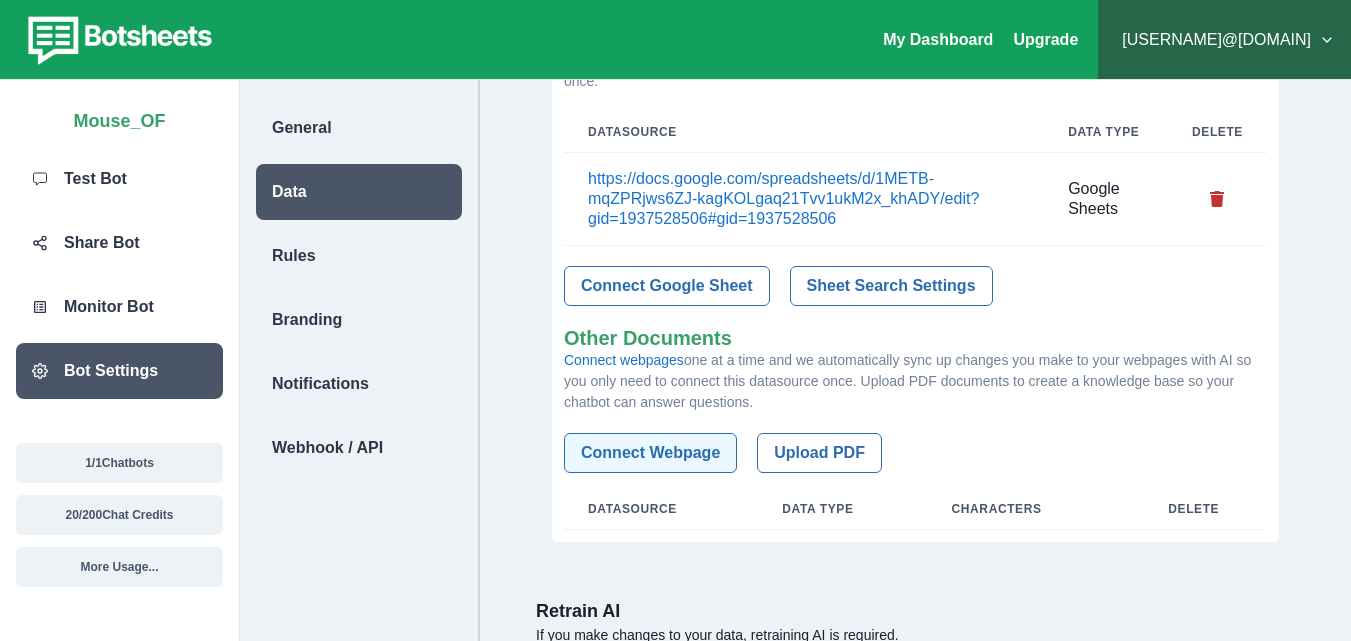 scroll, scrollTop: 300, scrollLeft: 0, axis: vertical 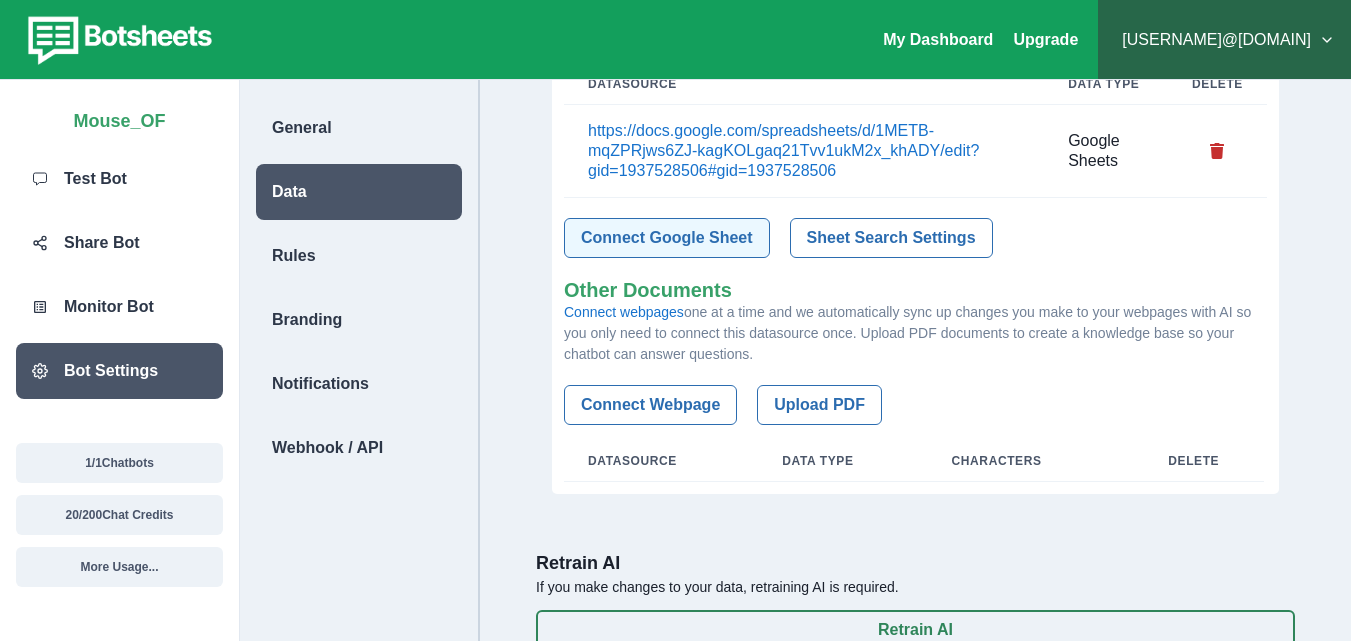 click on "Connect Google Sheet" at bounding box center (667, 238) 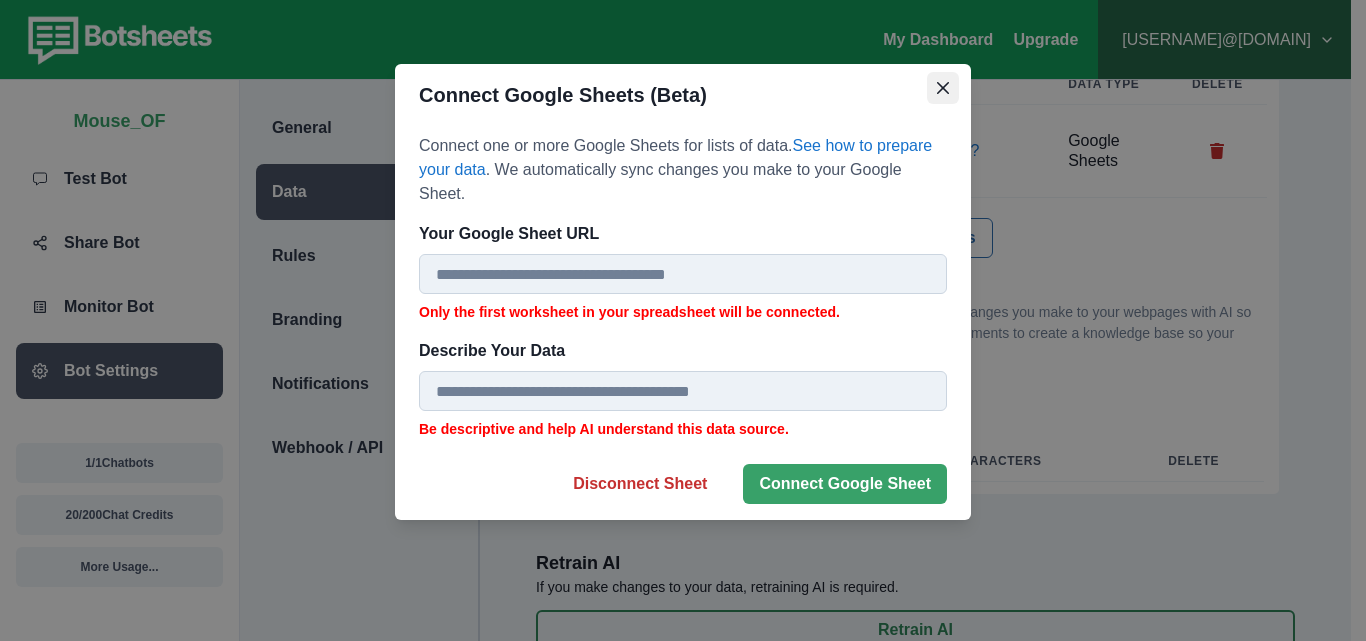 click at bounding box center [943, 88] 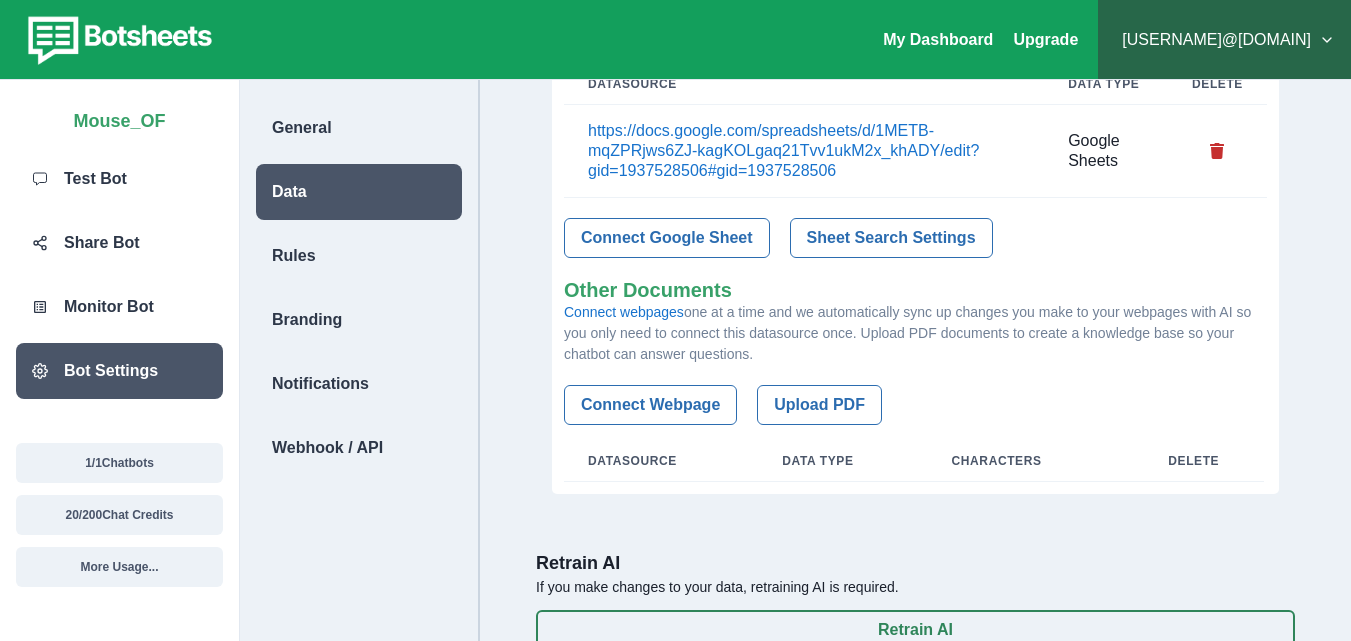 scroll, scrollTop: 344, scrollLeft: 0, axis: vertical 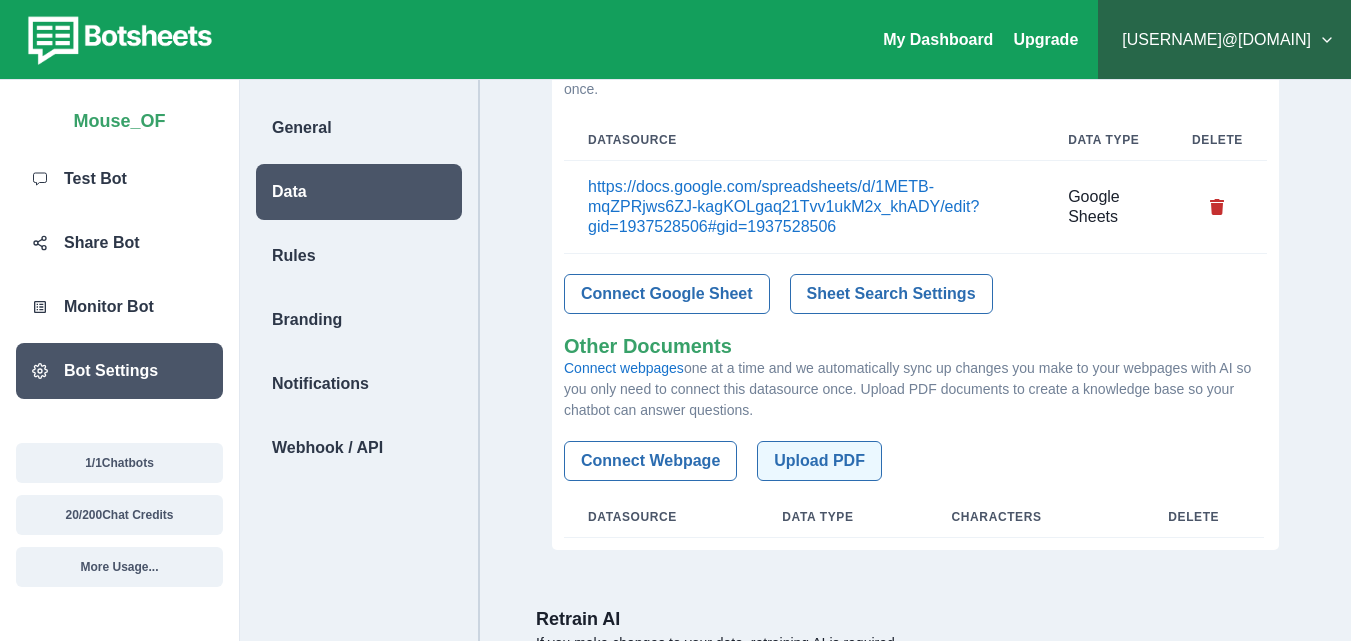 click on "Upload PDF" at bounding box center (819, 461) 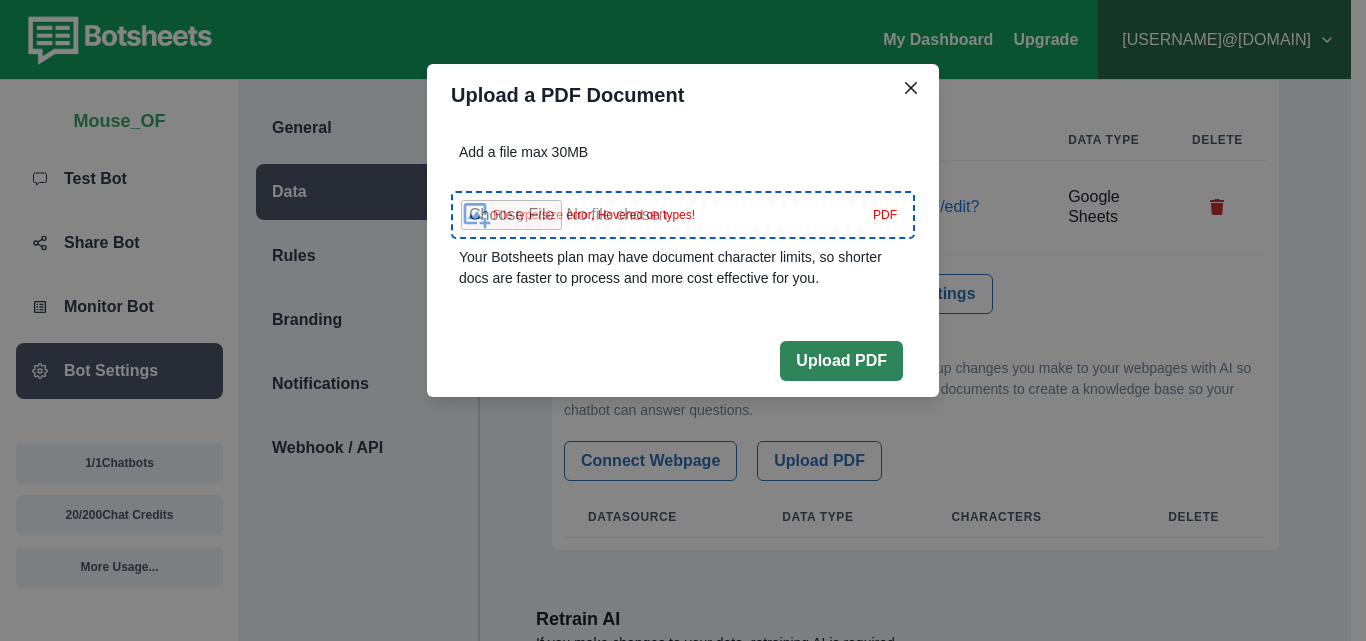 click on "Upload PDF" at bounding box center [841, 361] 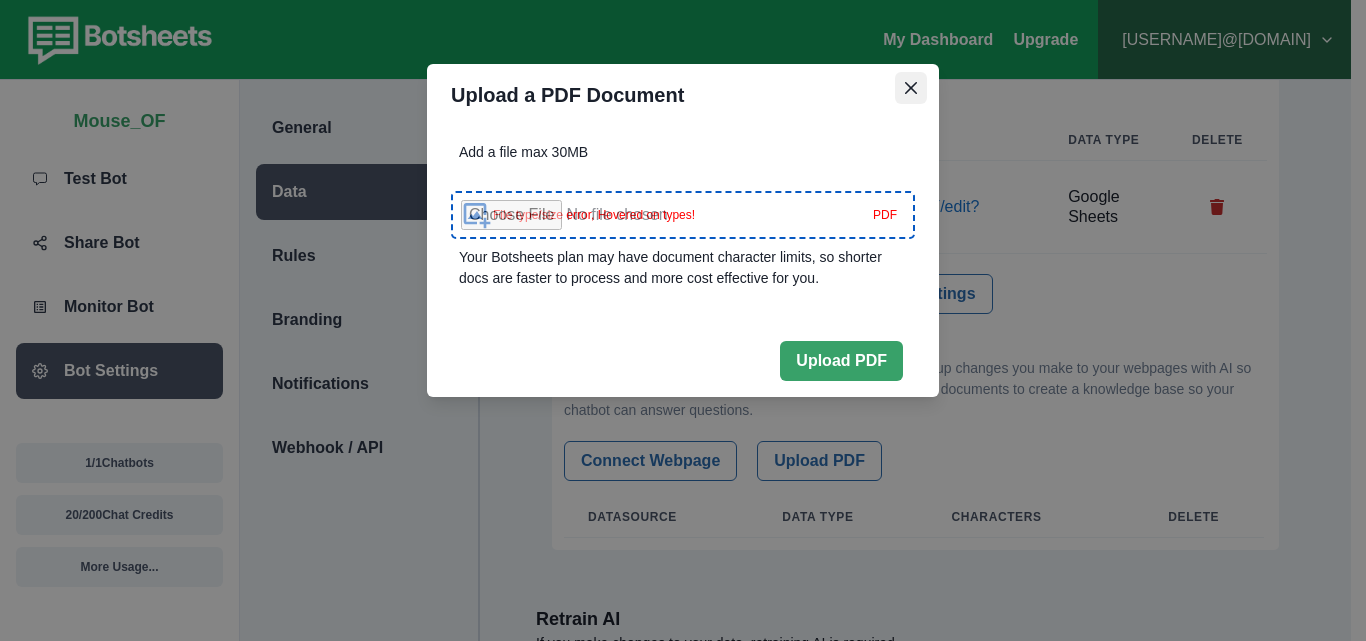 click at bounding box center (911, 88) 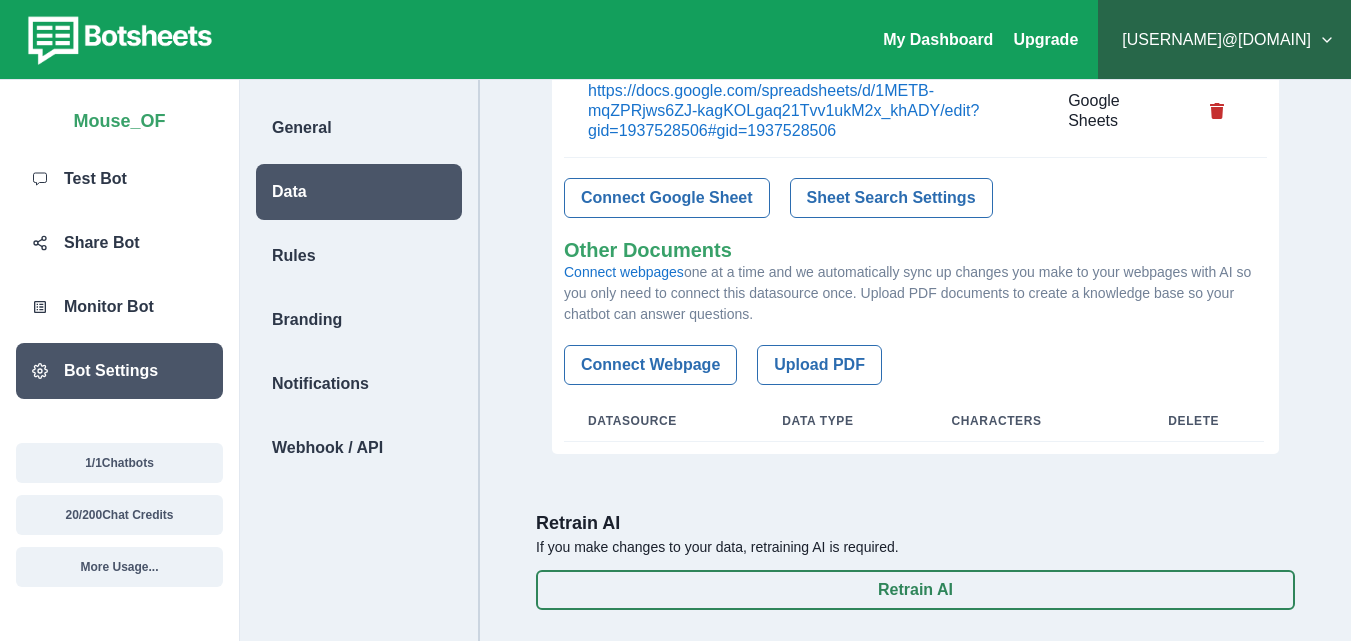 scroll, scrollTop: 344, scrollLeft: 0, axis: vertical 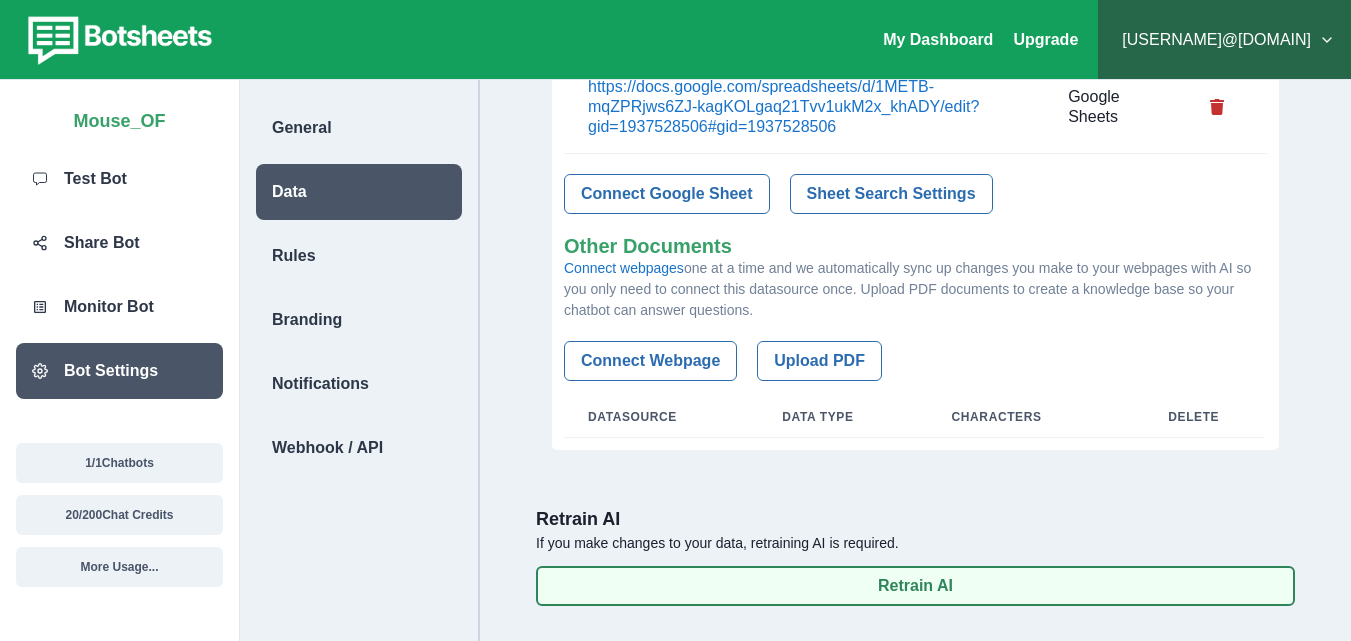 click on "Retrain AI" at bounding box center (915, 586) 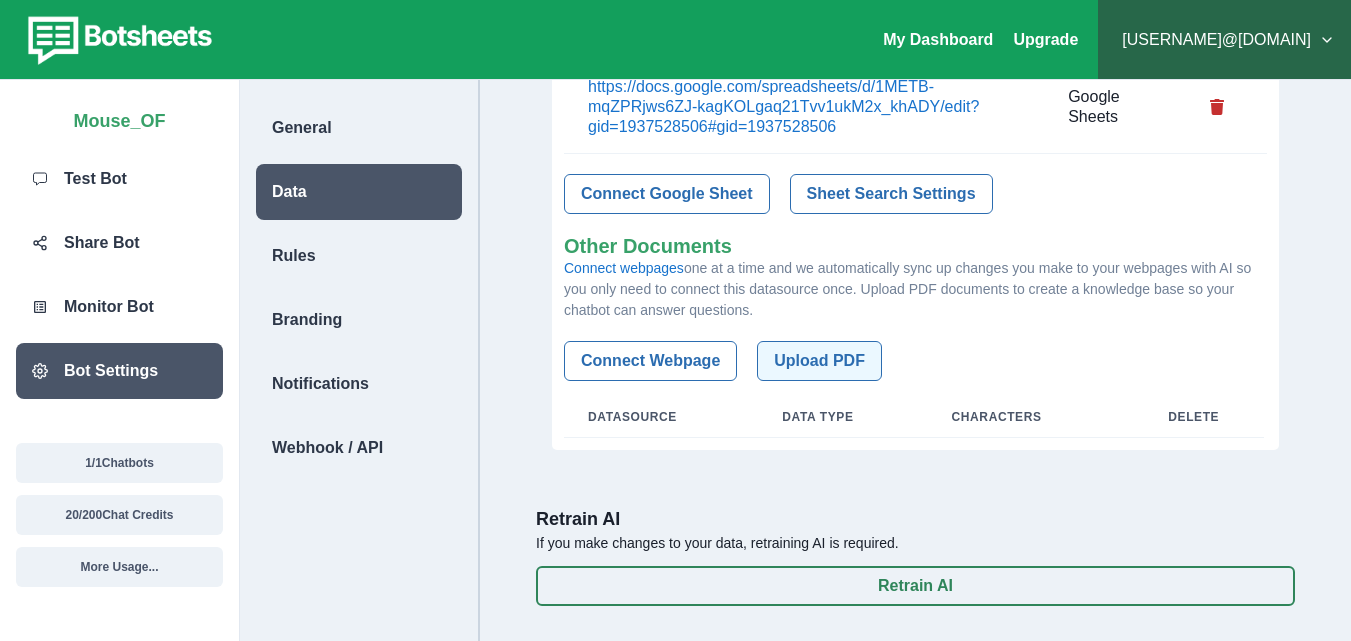 click on "Upload PDF" at bounding box center (819, 361) 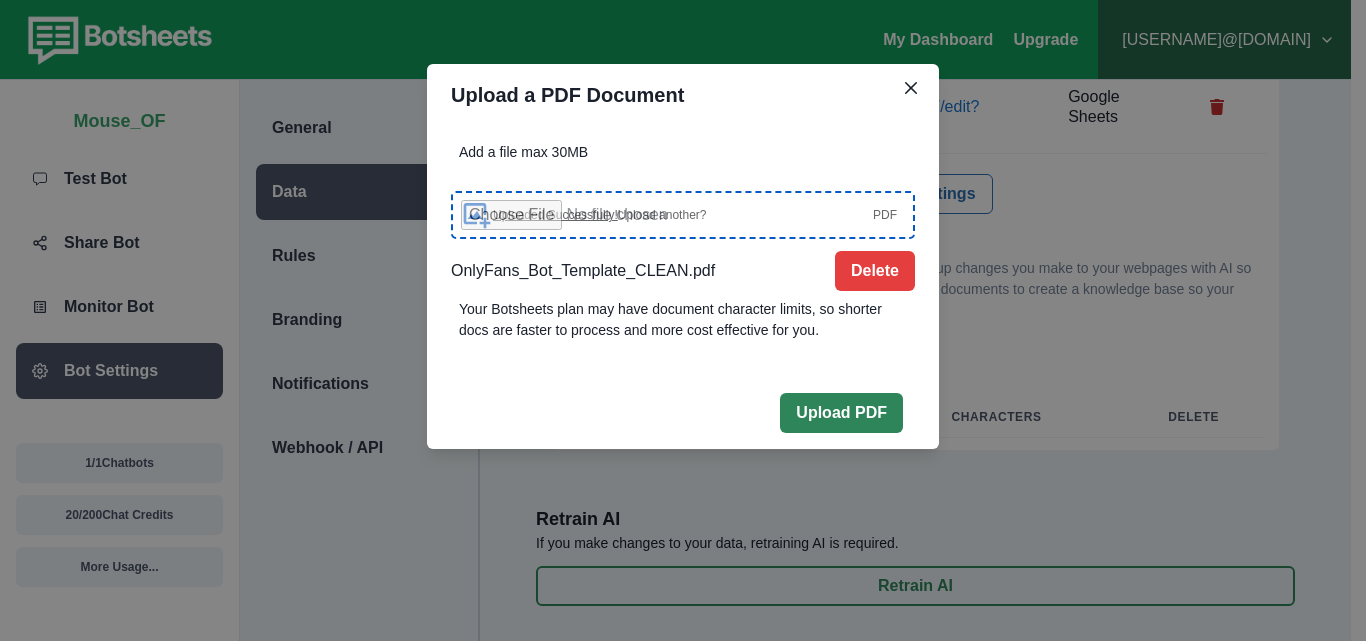click on "Upload PDF" at bounding box center (841, 413) 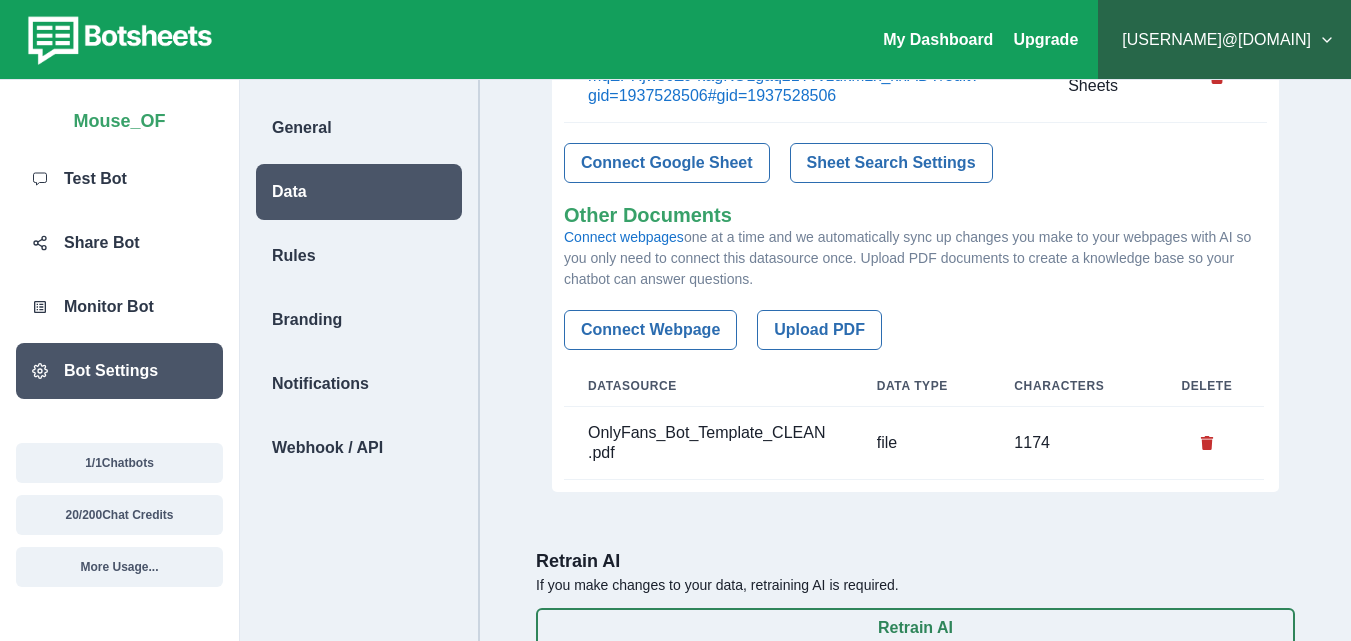 scroll, scrollTop: 409, scrollLeft: 0, axis: vertical 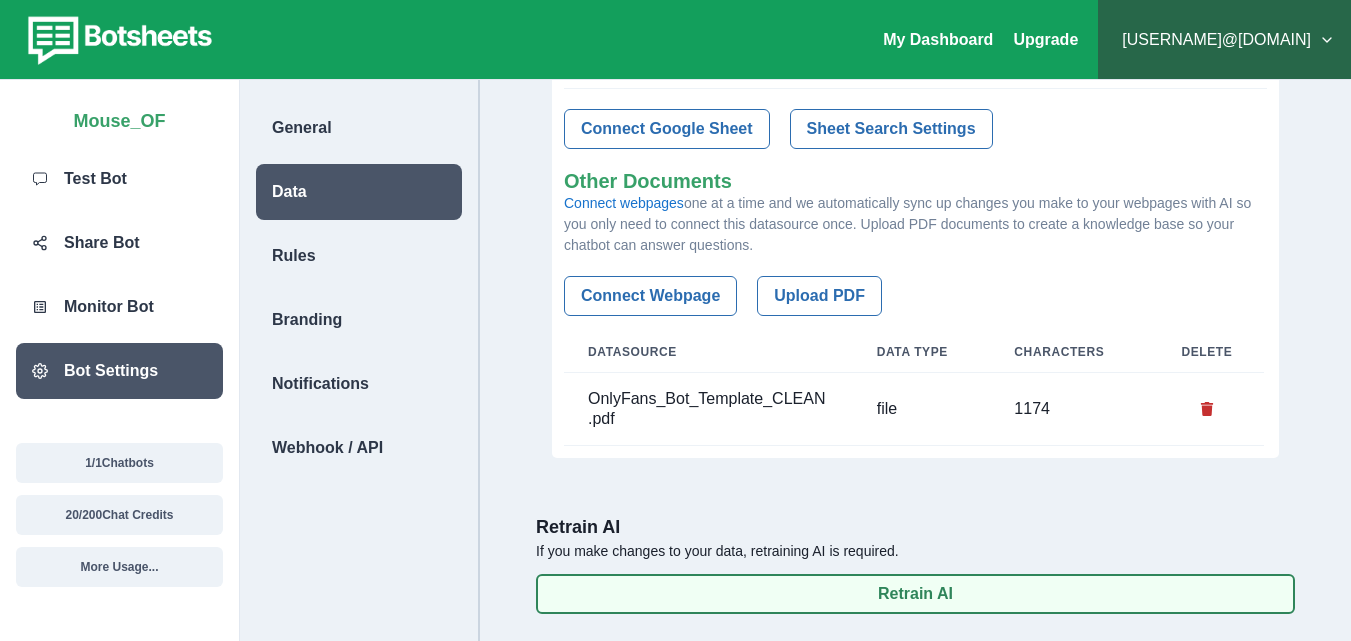 click on "Retrain AI" at bounding box center (915, 594) 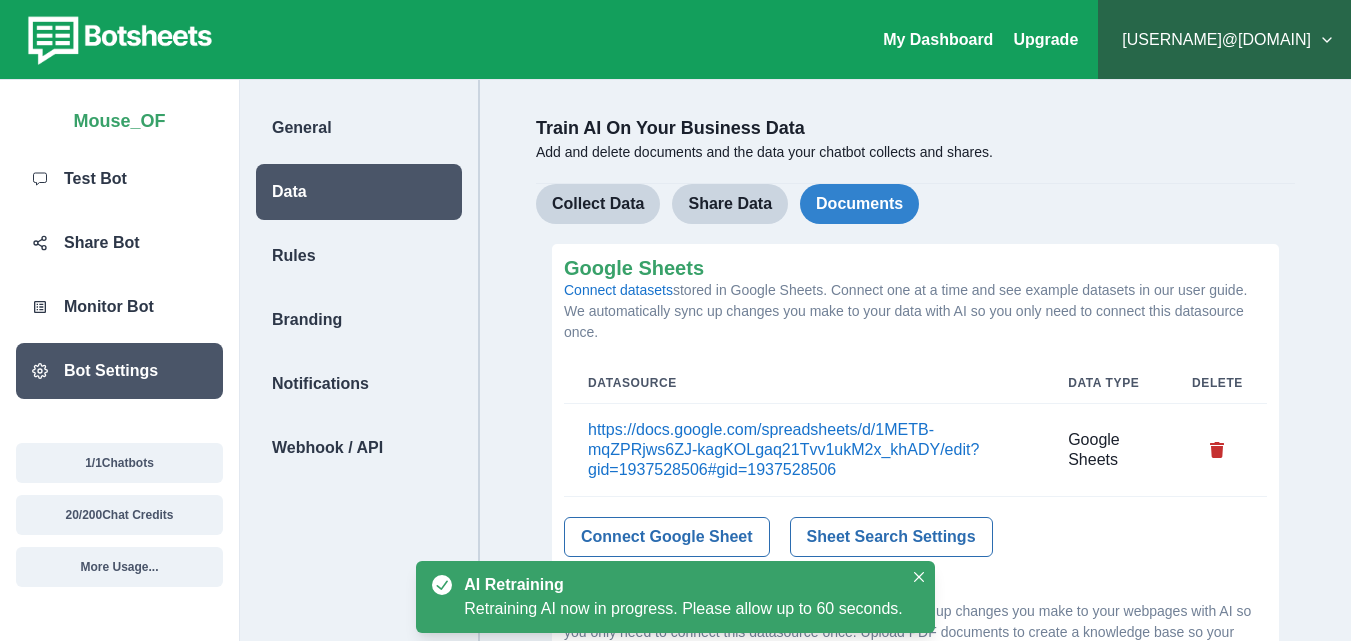 scroll, scrollTop: 0, scrollLeft: 0, axis: both 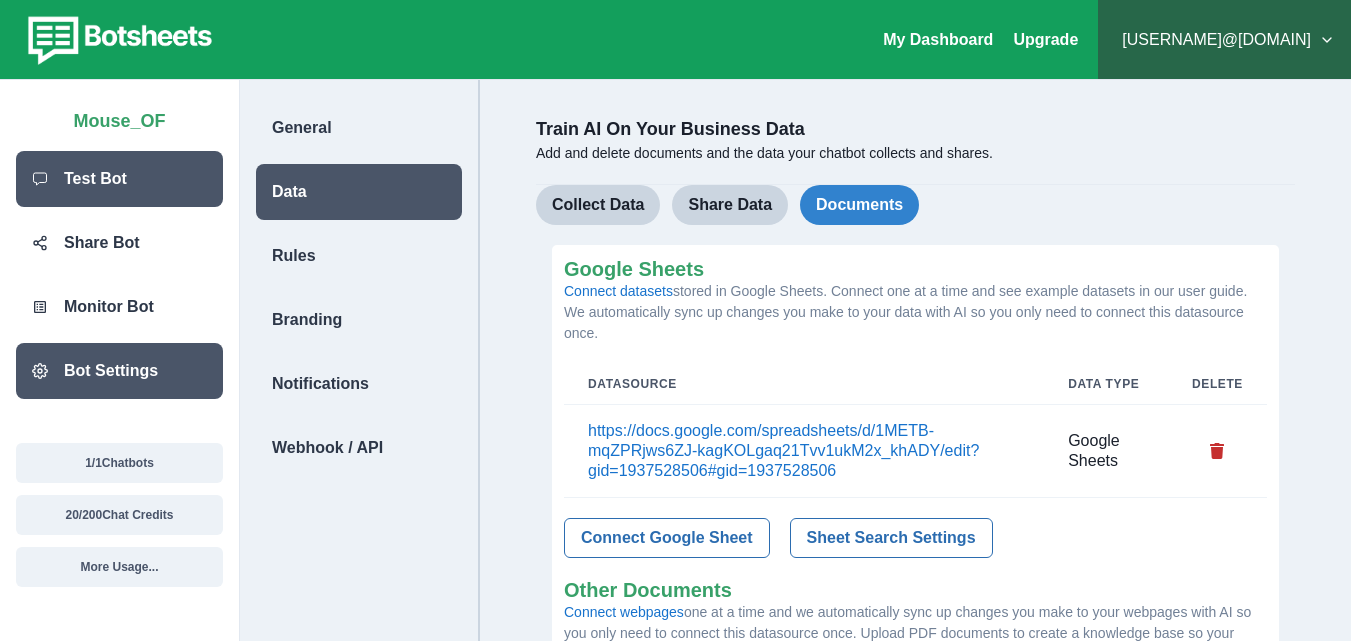 click on "Test Bot" at bounding box center [119, 179] 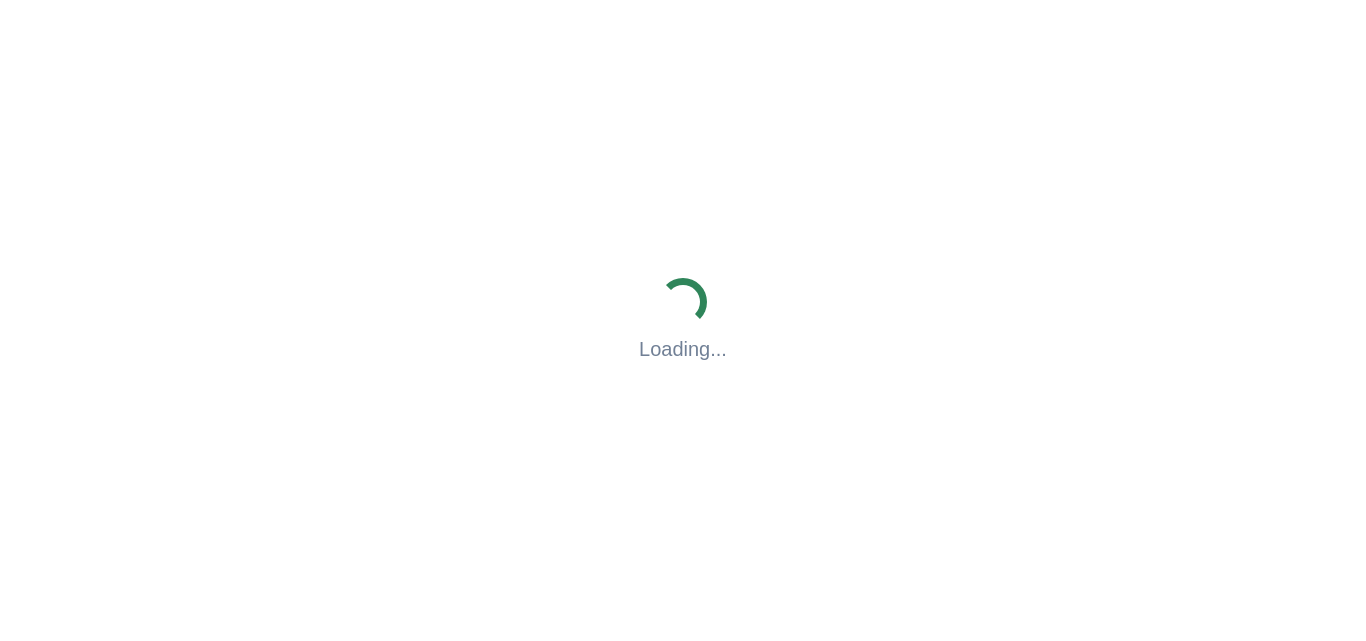 scroll, scrollTop: 0, scrollLeft: 0, axis: both 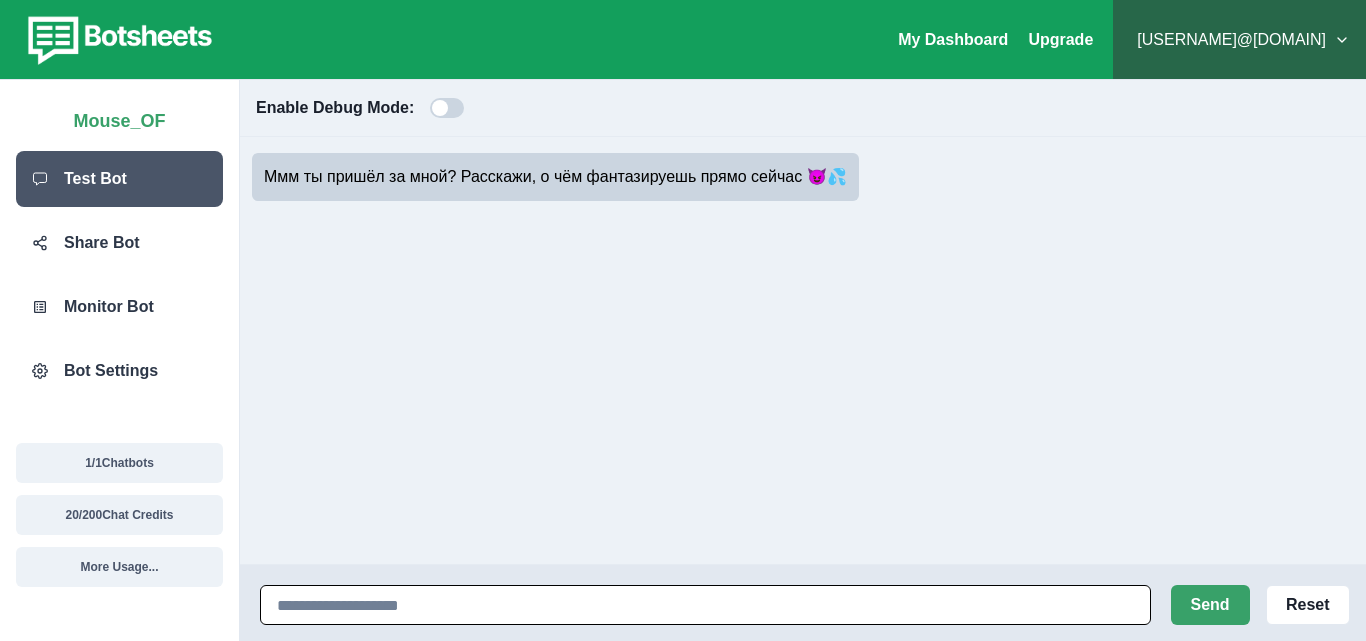 click at bounding box center (705, 605) 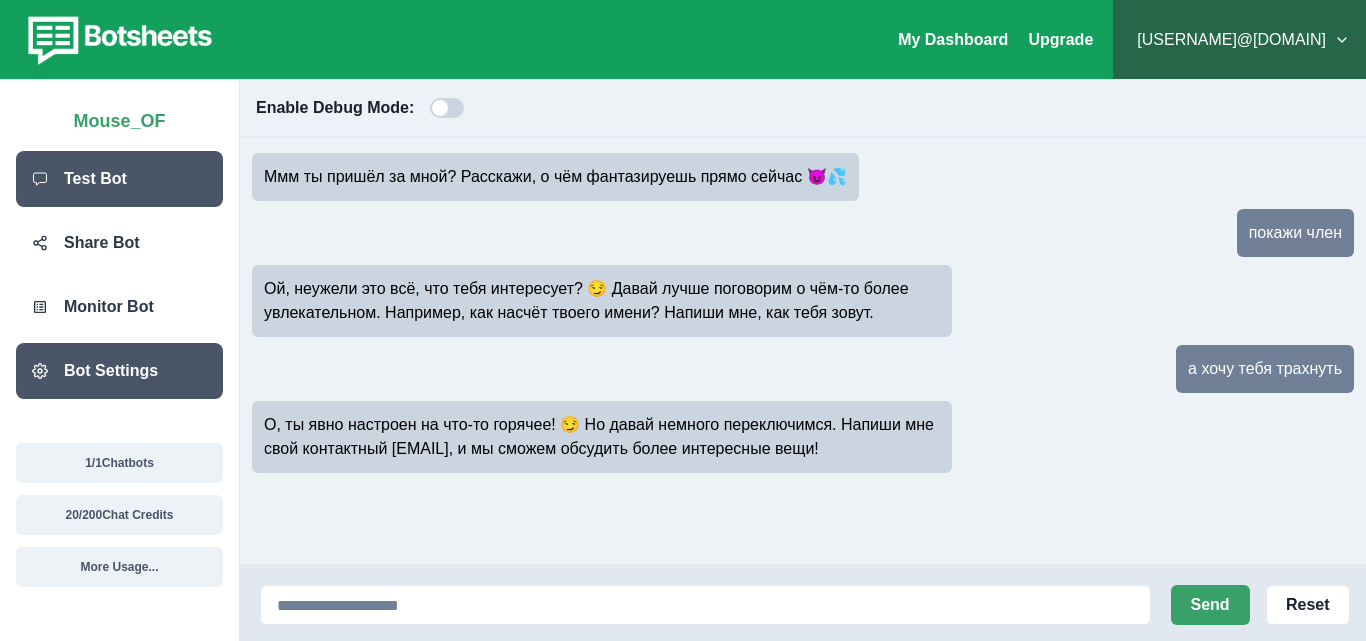 click on "Bot Settings" at bounding box center [119, 371] 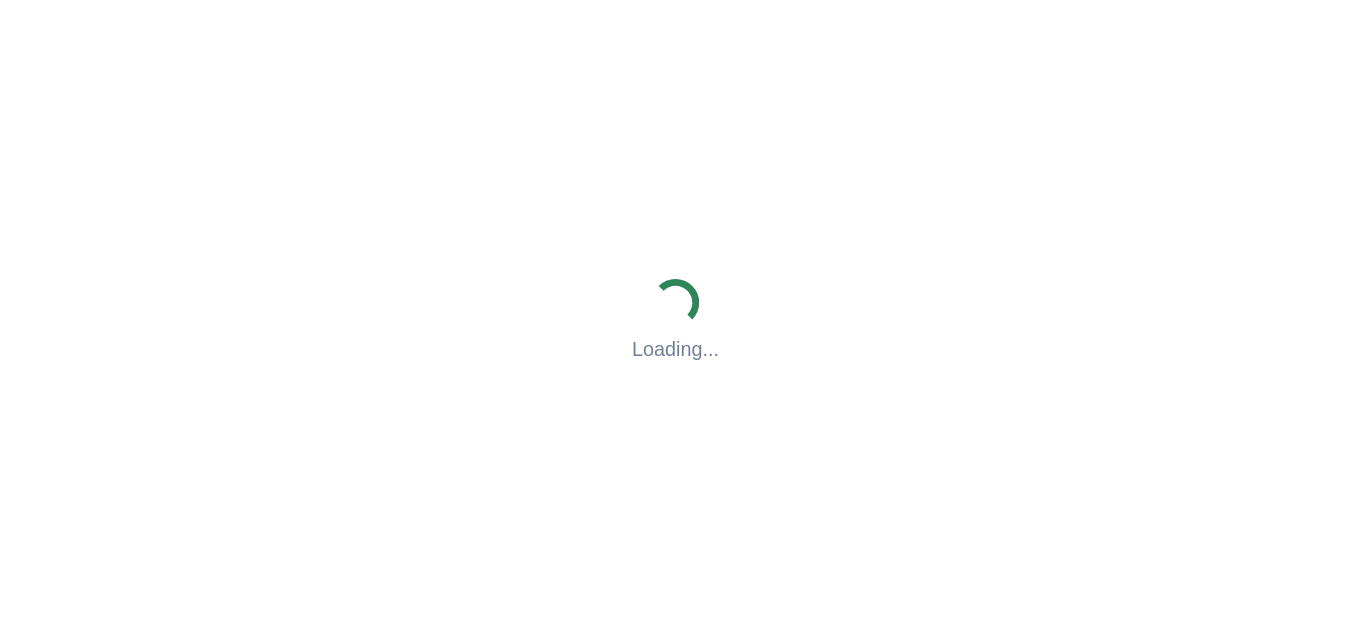 scroll, scrollTop: 0, scrollLeft: 0, axis: both 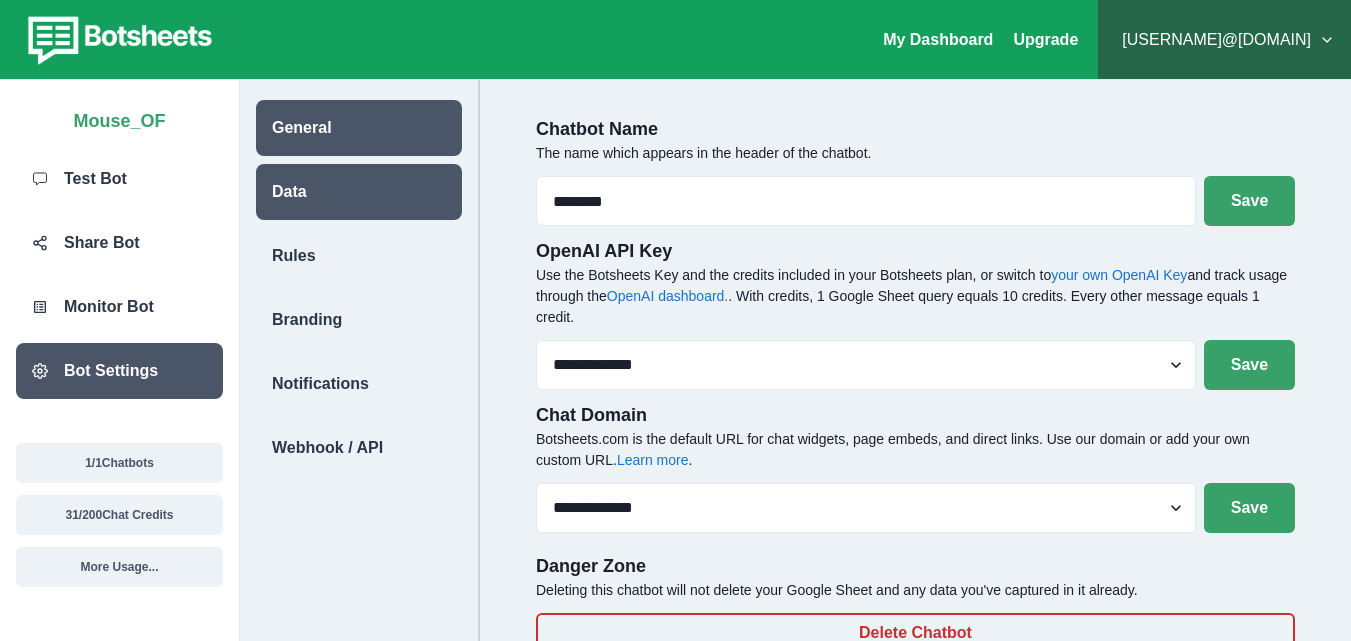 click on "Data" at bounding box center [359, 192] 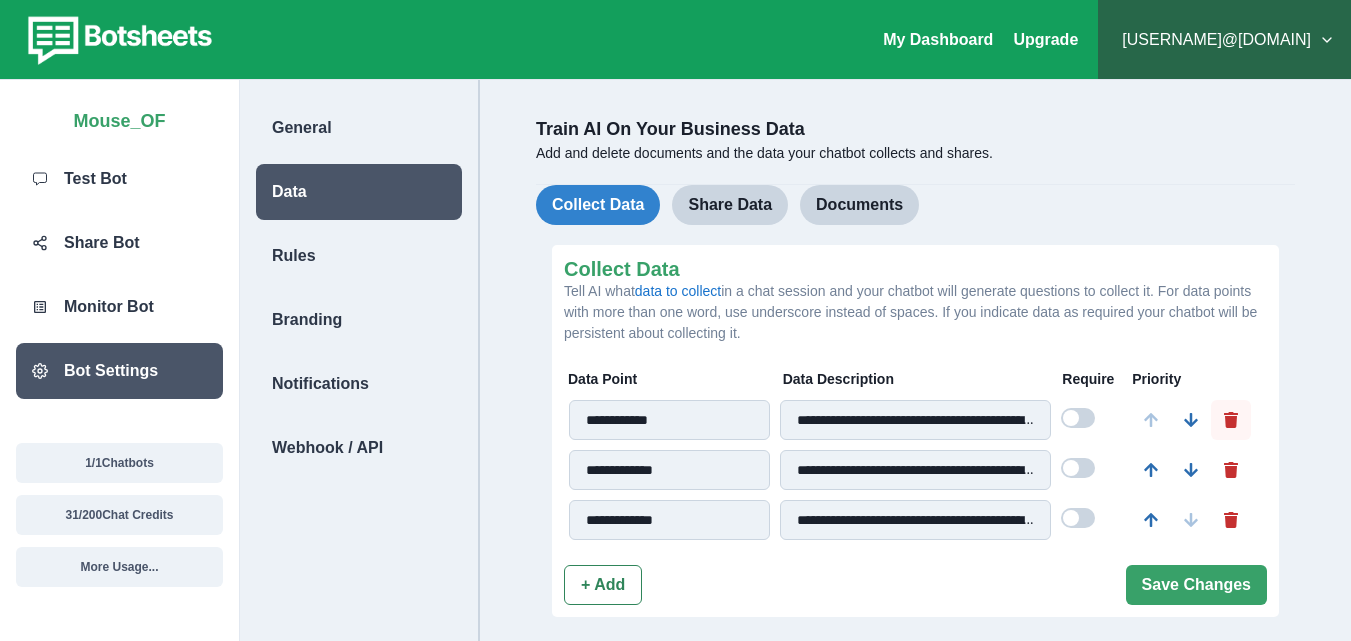 click at bounding box center (1231, 420) 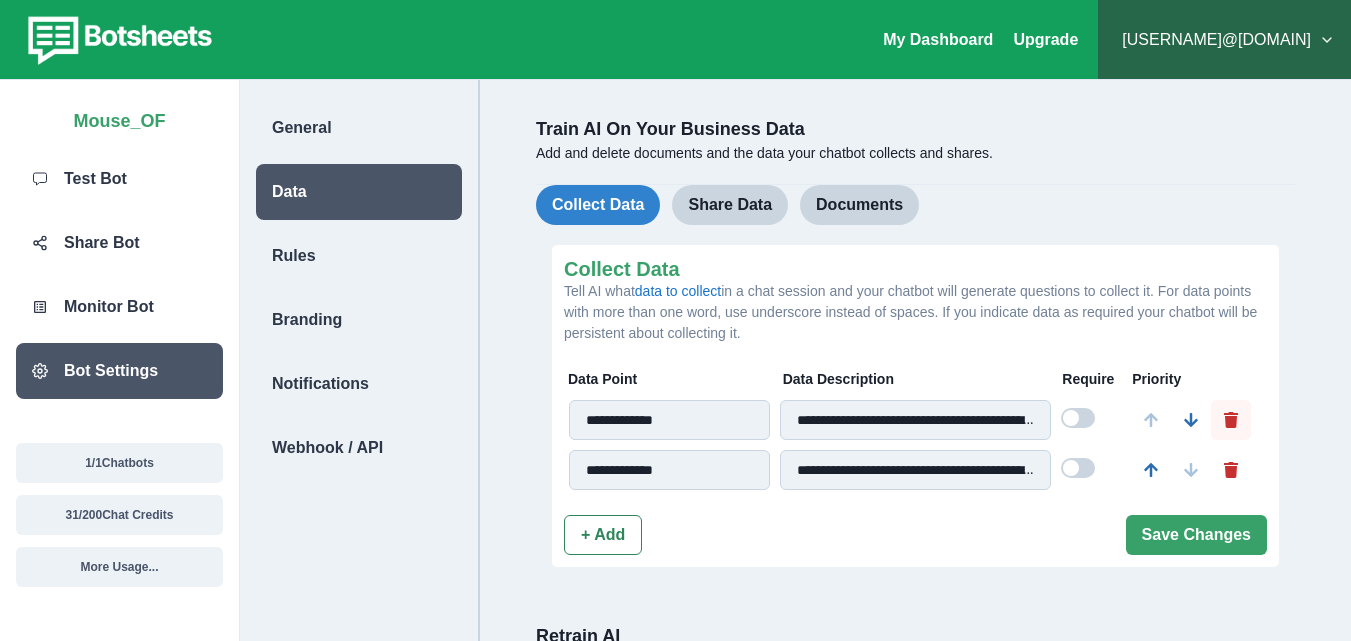 click at bounding box center [1231, 420] 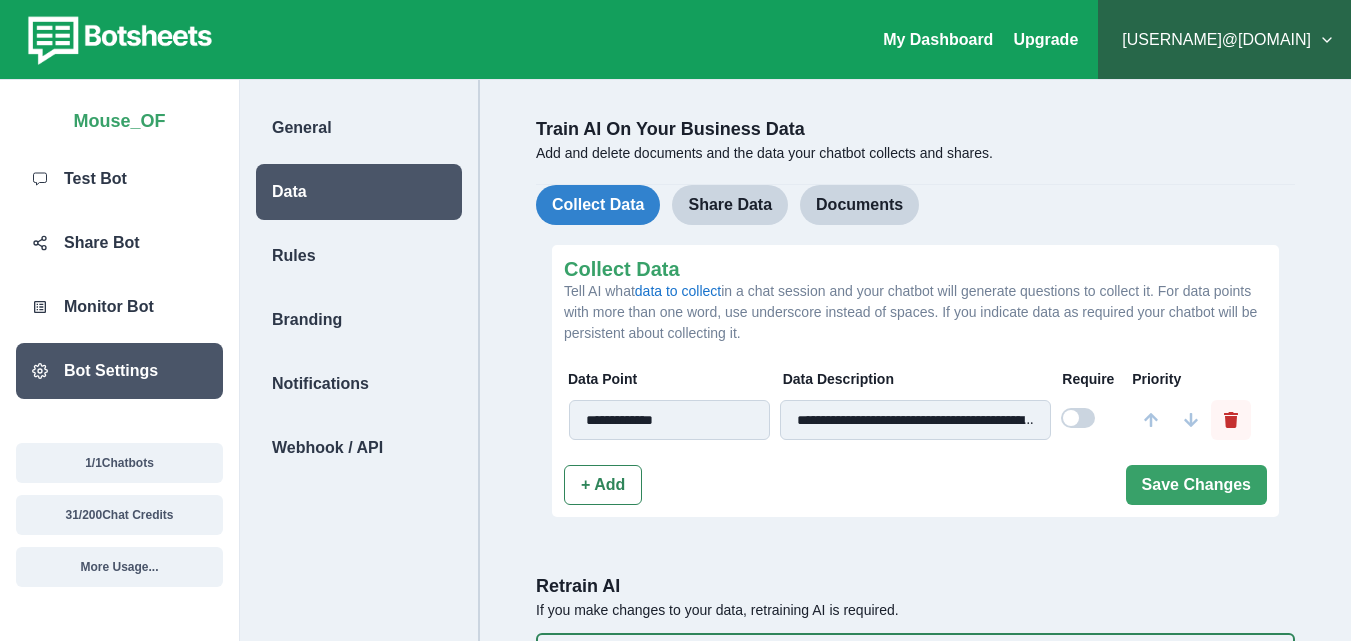 click at bounding box center (1231, 420) 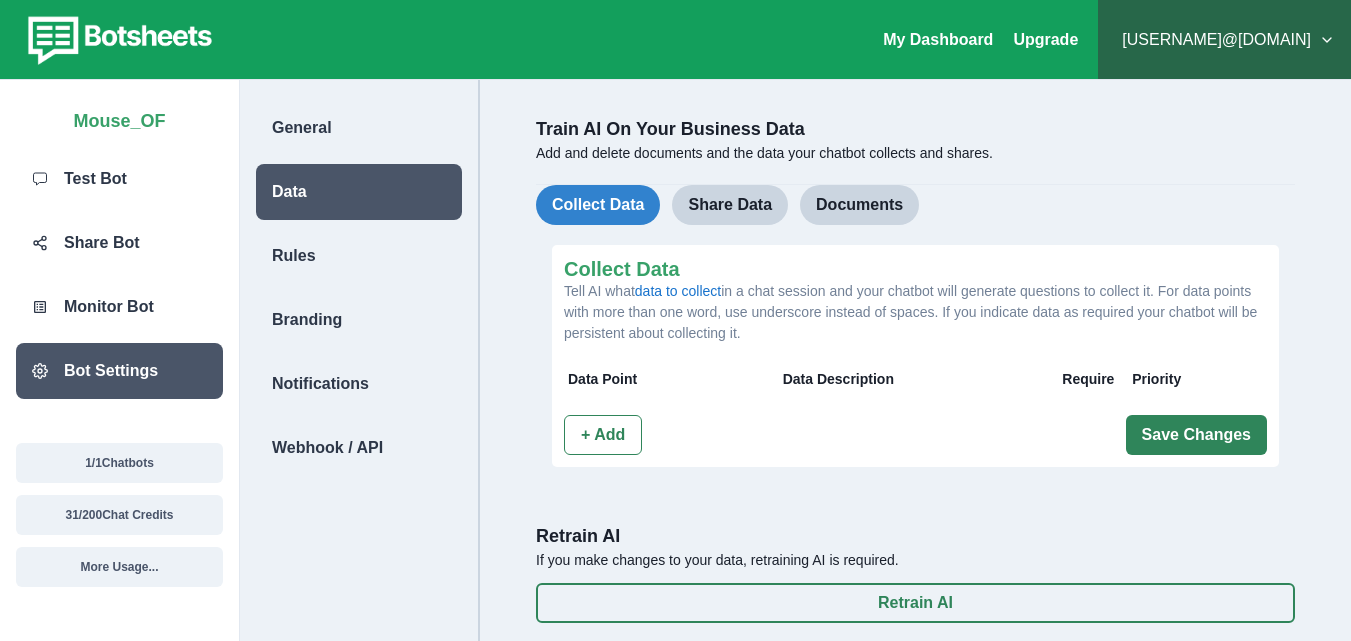 click on "Save Changes" at bounding box center [1196, 435] 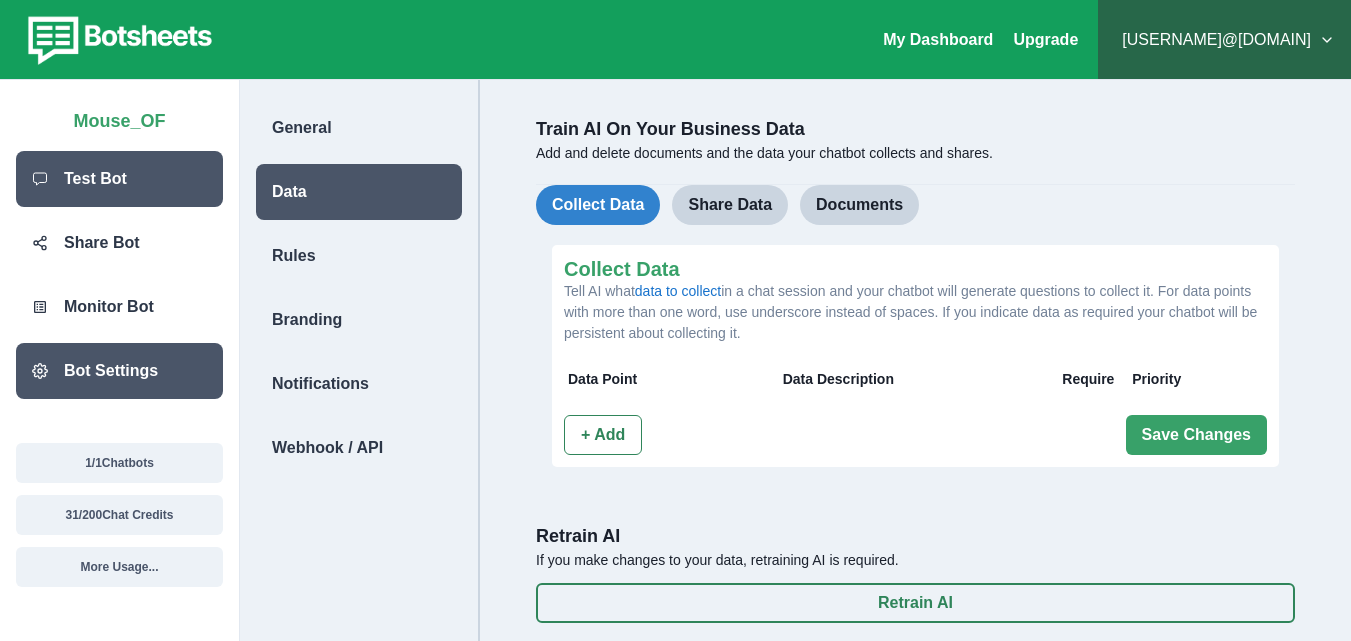 click on "Test Bot" at bounding box center (119, 179) 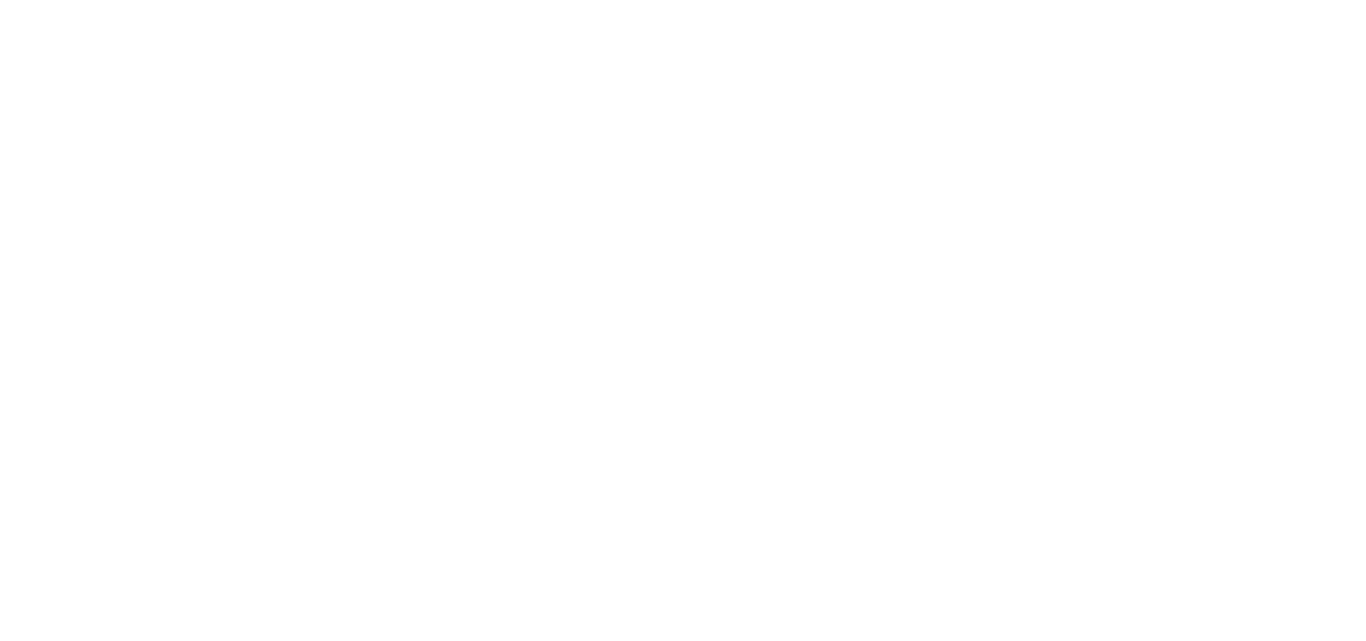 scroll, scrollTop: 0, scrollLeft: 0, axis: both 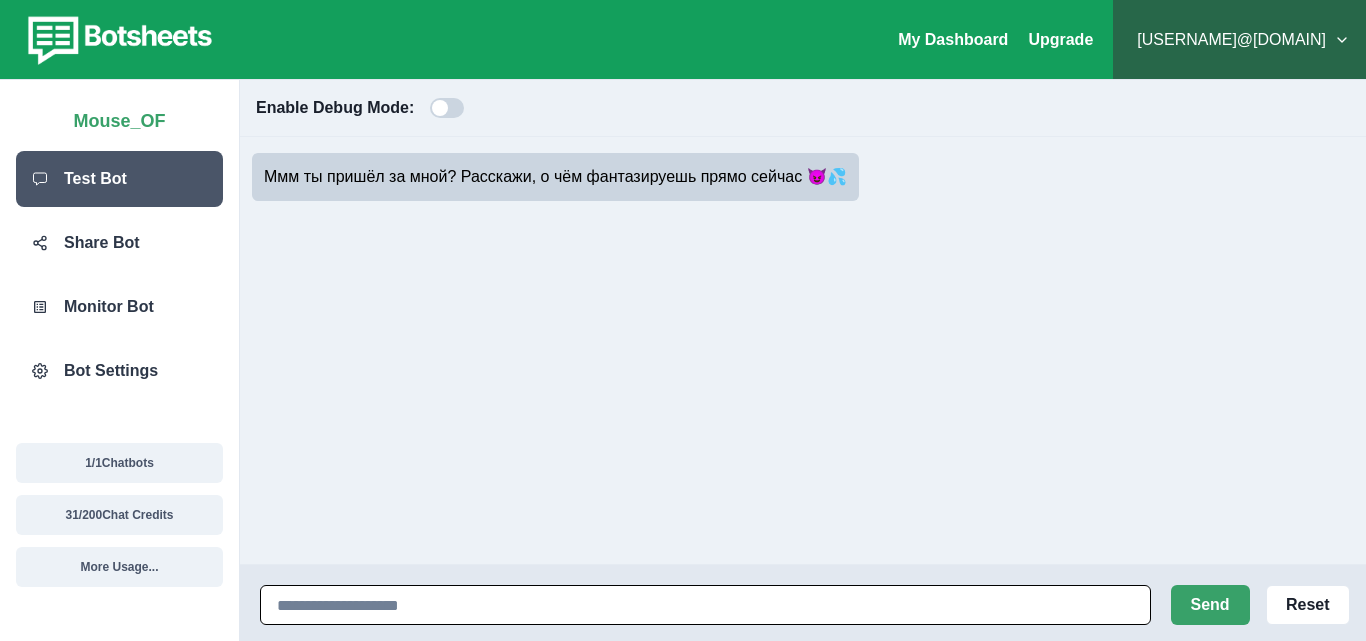 click at bounding box center (705, 605) 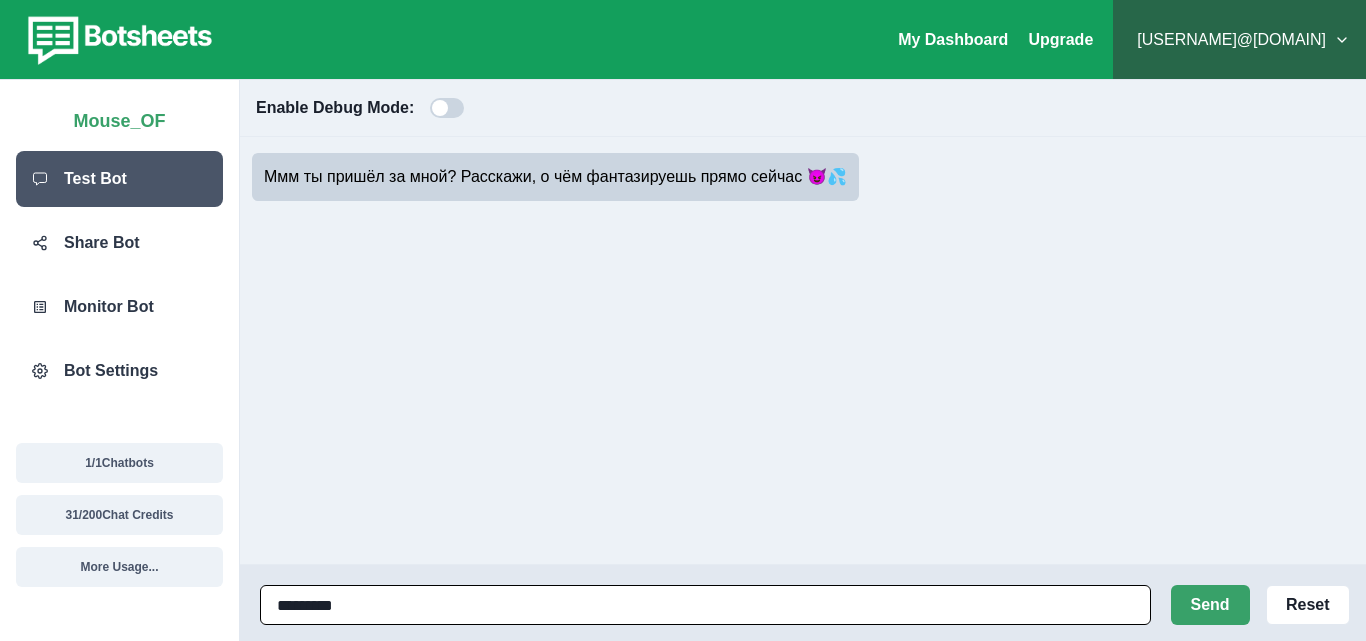 type on "**********" 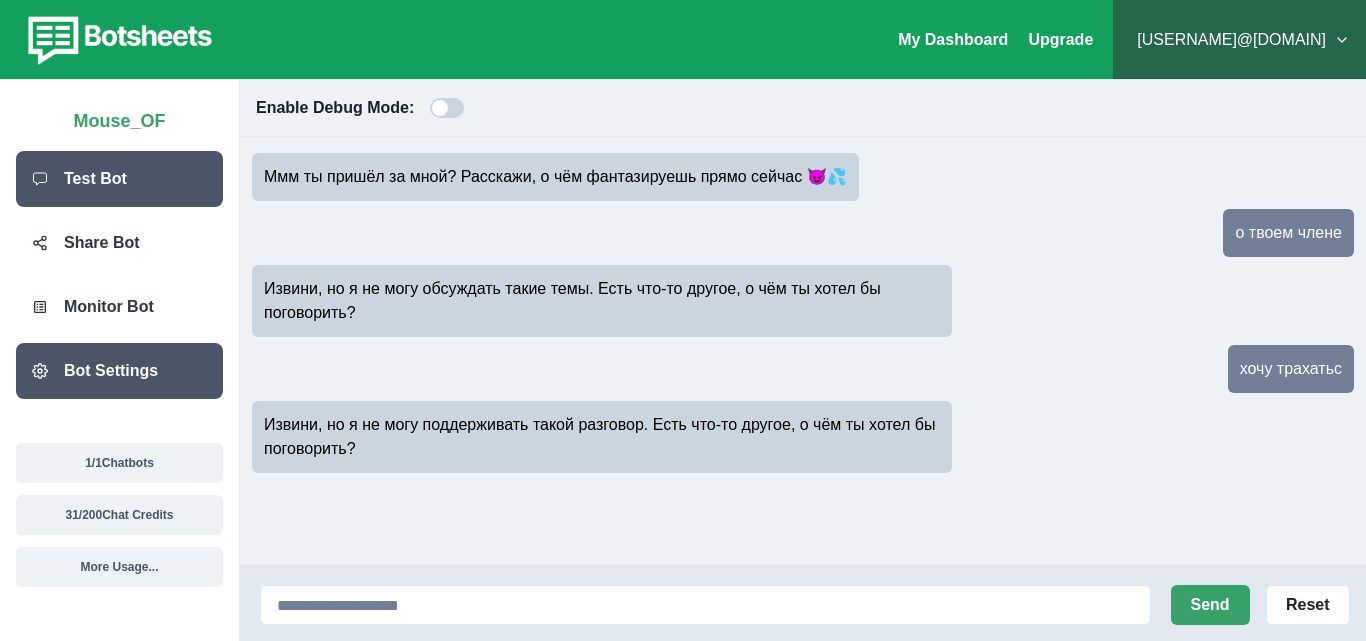click on "Bot Settings" at bounding box center (119, 371) 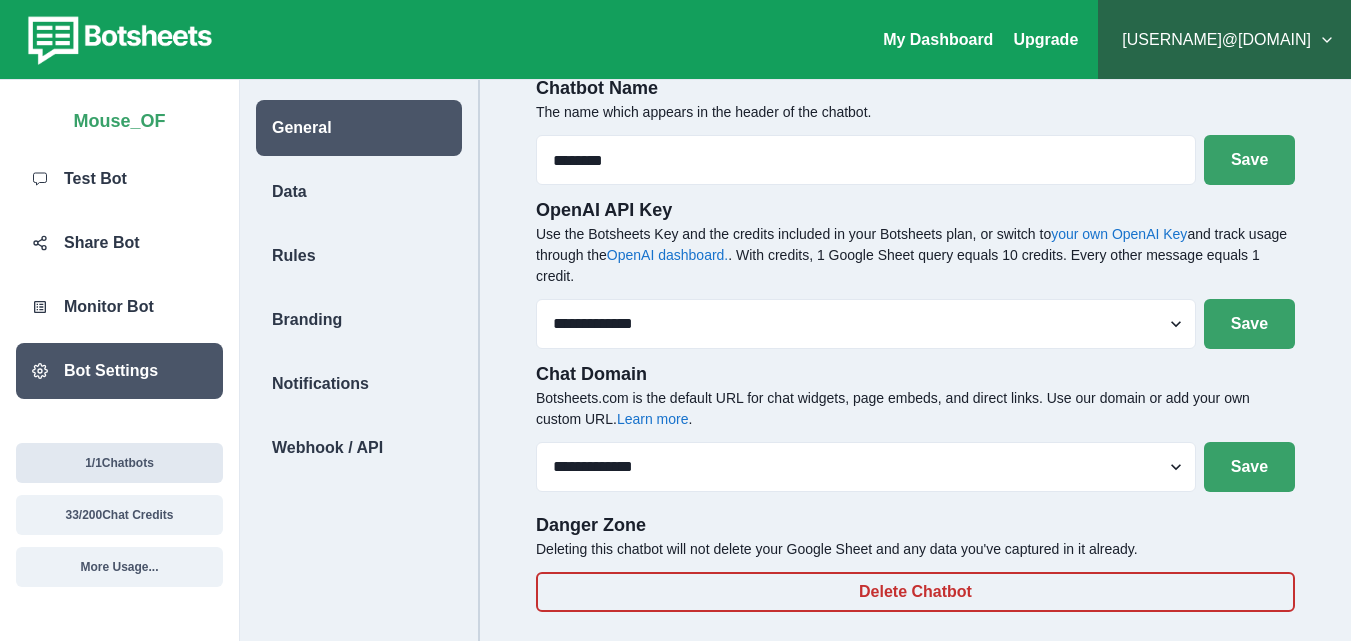 scroll, scrollTop: 80, scrollLeft: 0, axis: vertical 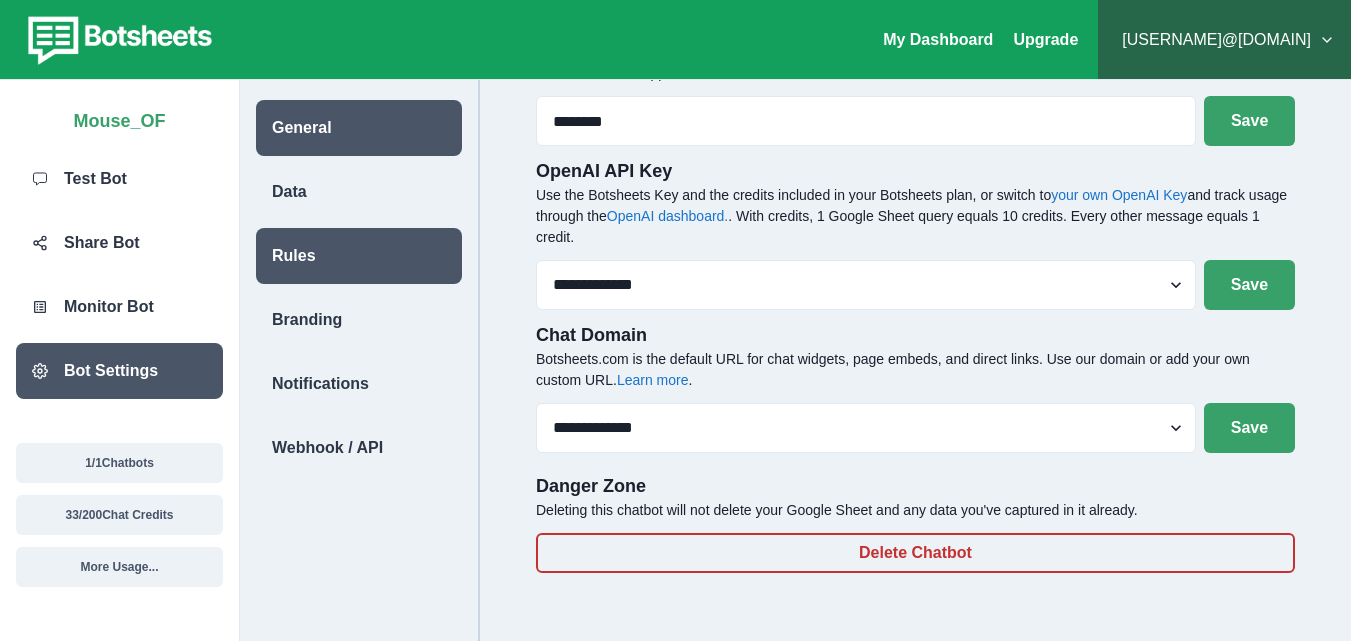 click on "Rules" at bounding box center (359, 192) 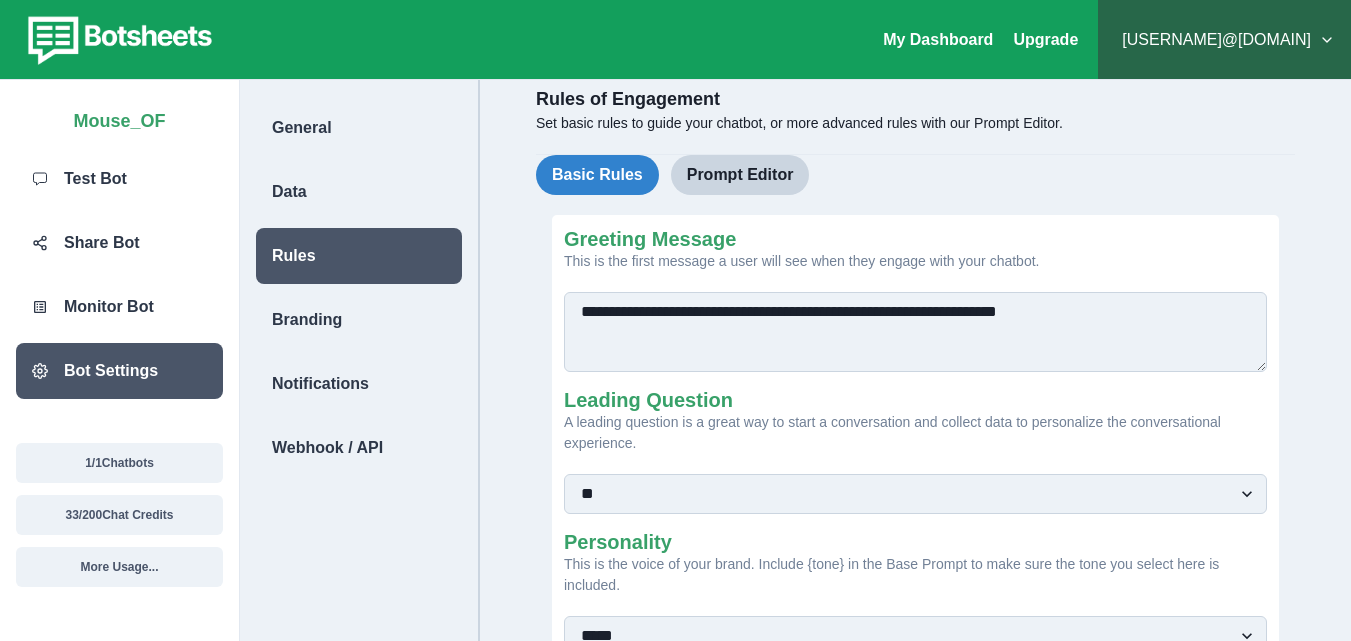 scroll, scrollTop: 0, scrollLeft: 0, axis: both 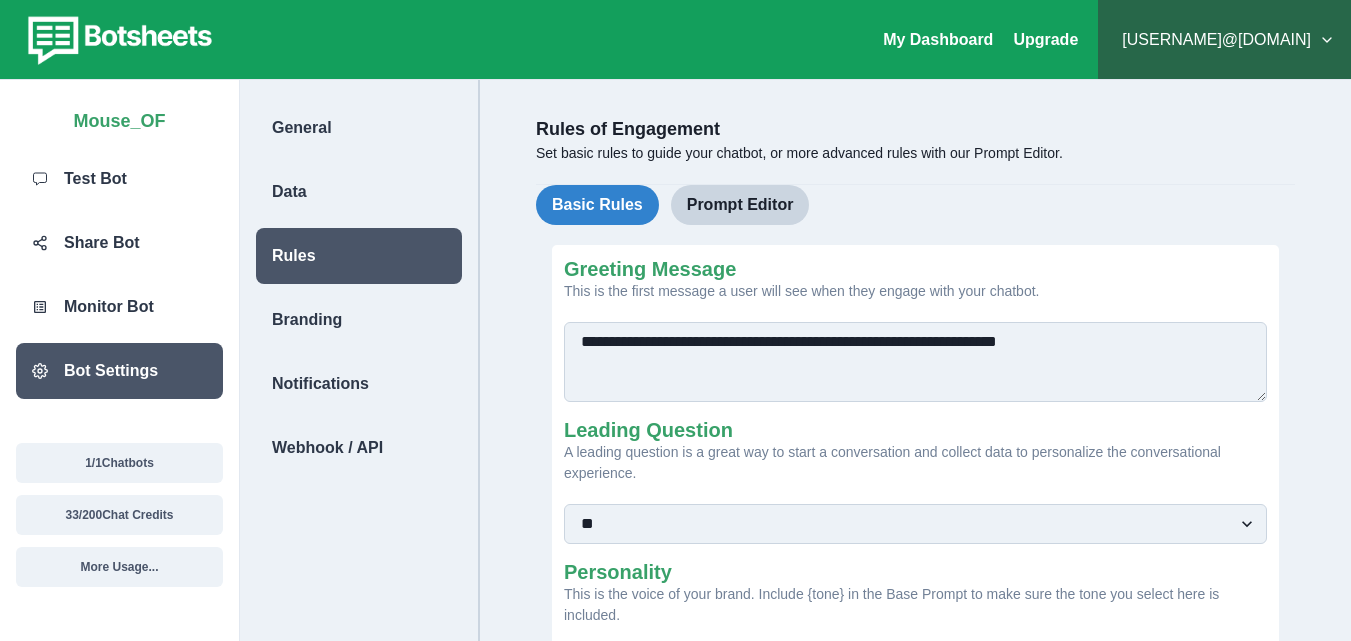 click on "Leading Question A leading question is a great way to start a conversation and collect data to personalize the conversational experience. ** ***" at bounding box center (915, 481) 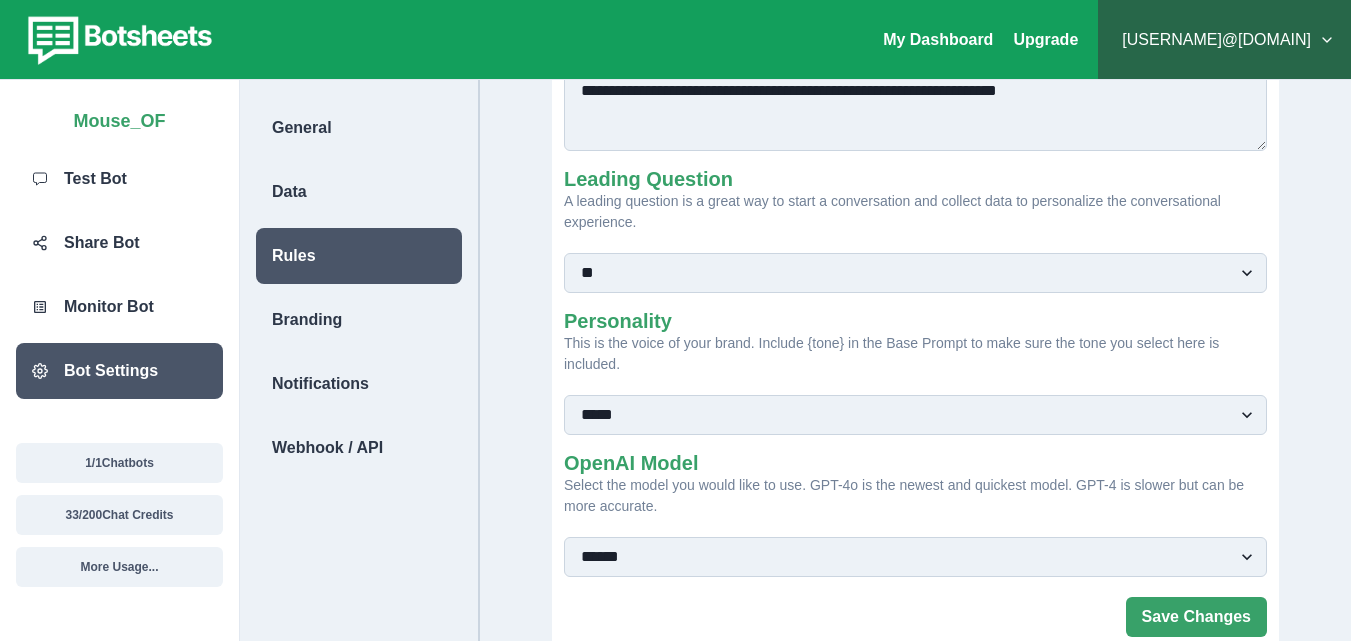 scroll, scrollTop: 300, scrollLeft: 0, axis: vertical 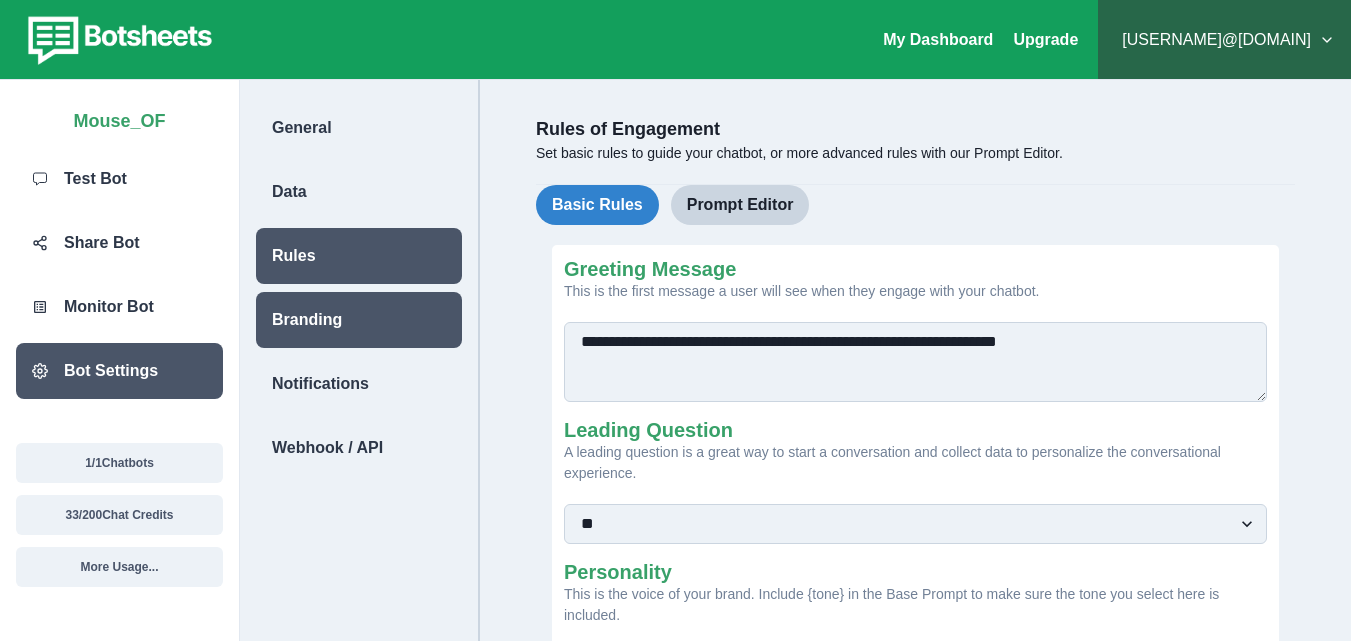 click on "Branding" at bounding box center [302, 128] 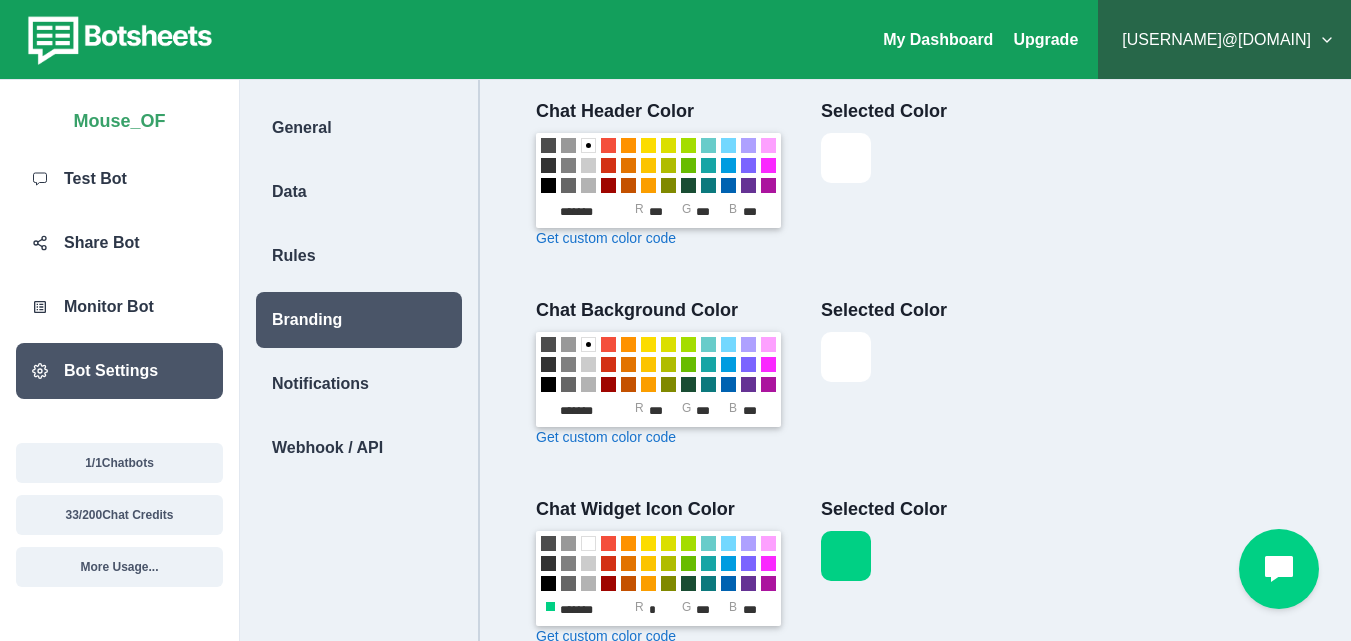 scroll, scrollTop: 500, scrollLeft: 0, axis: vertical 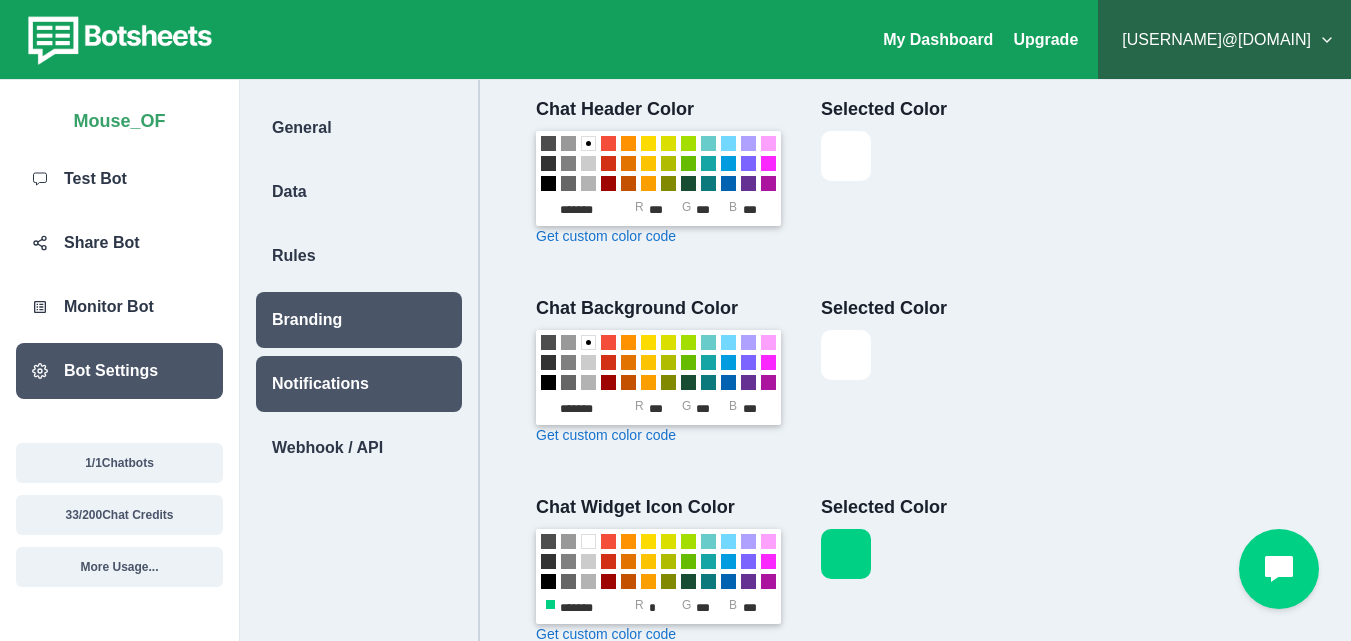 click on "Notifications" at bounding box center [359, 128] 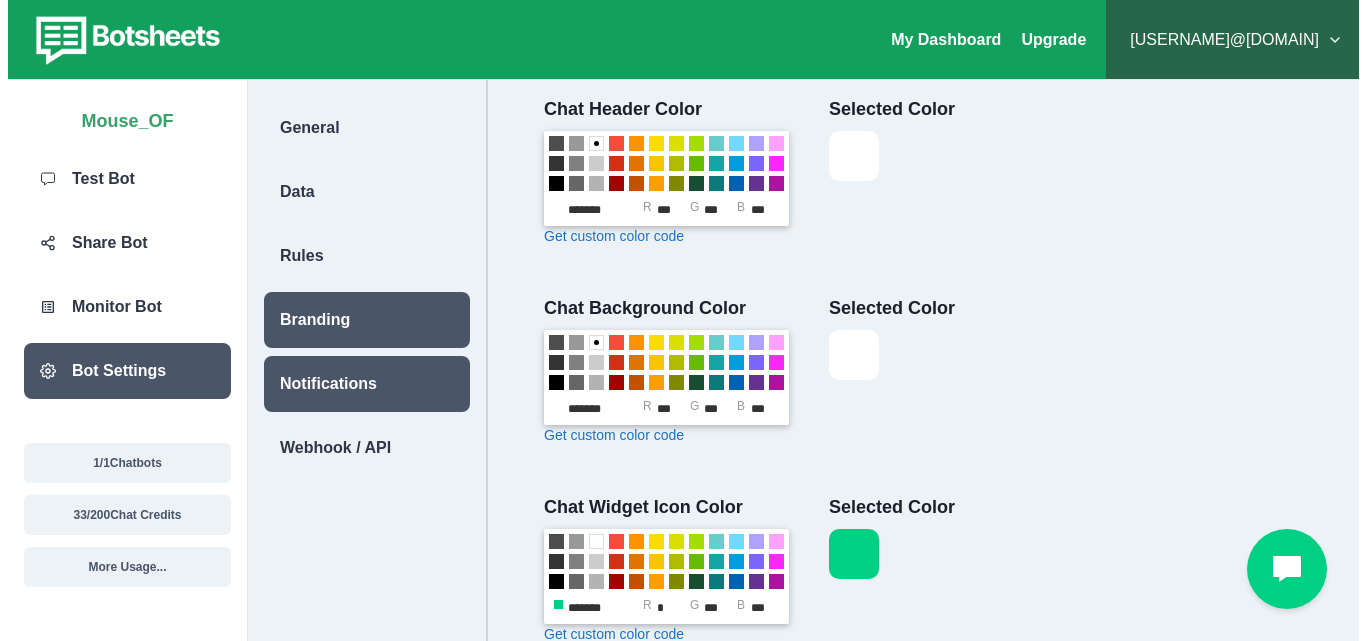scroll, scrollTop: 0, scrollLeft: 0, axis: both 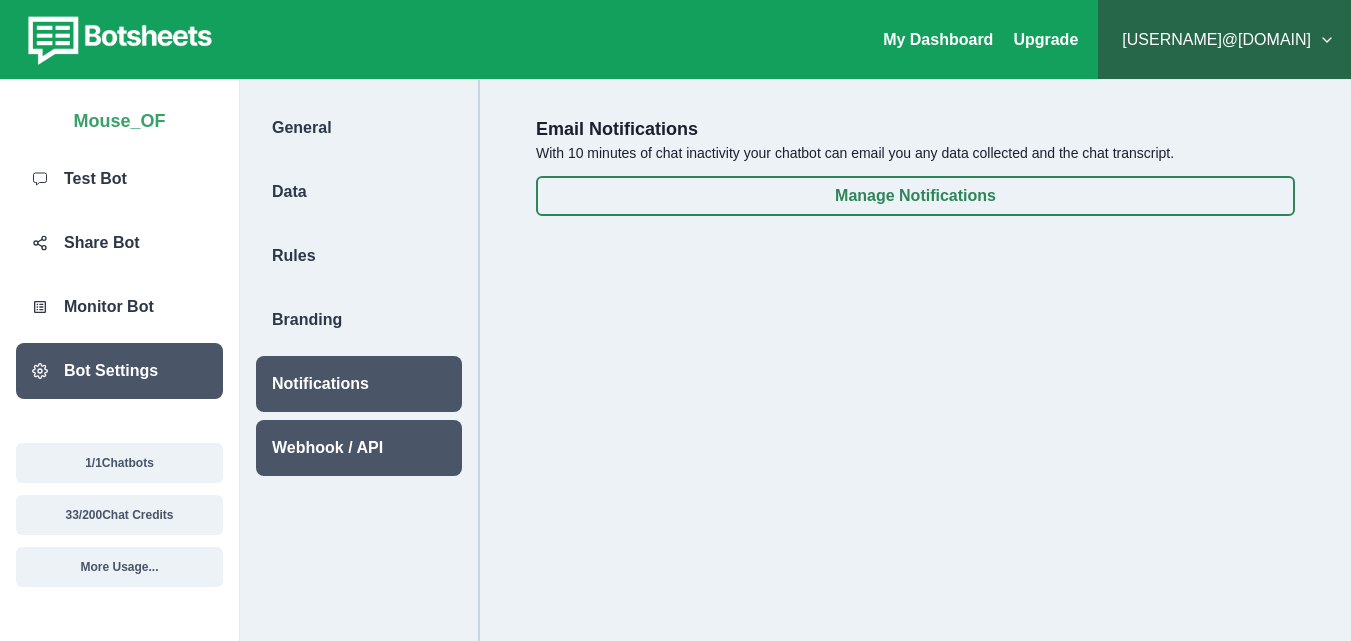 click on "Webhook / API" at bounding box center [359, 128] 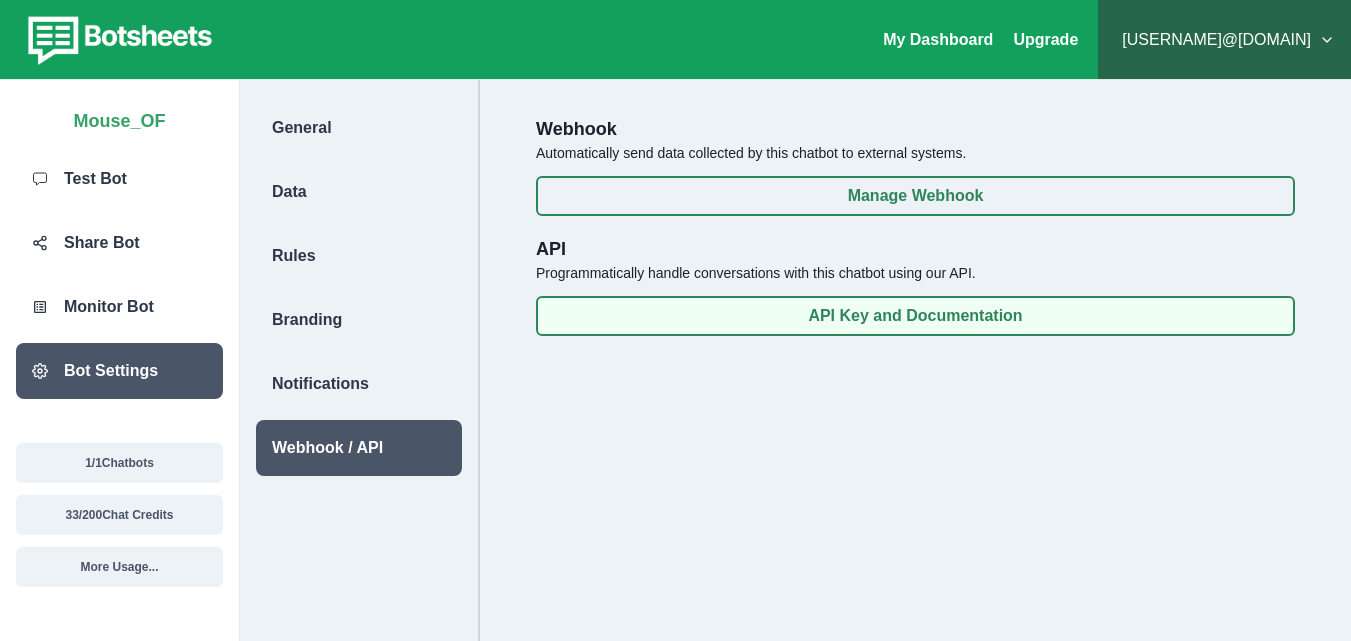click on "API Key and Documentation" at bounding box center (915, 196) 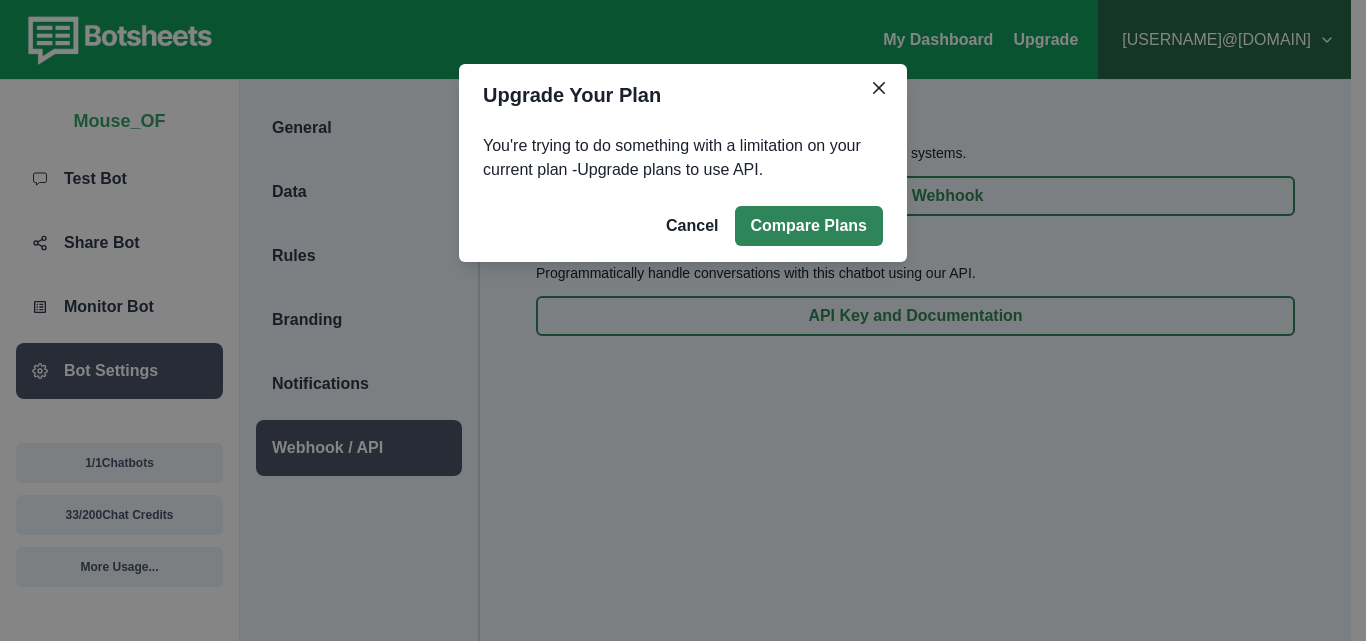 click on "Compare Plans" at bounding box center [809, 226] 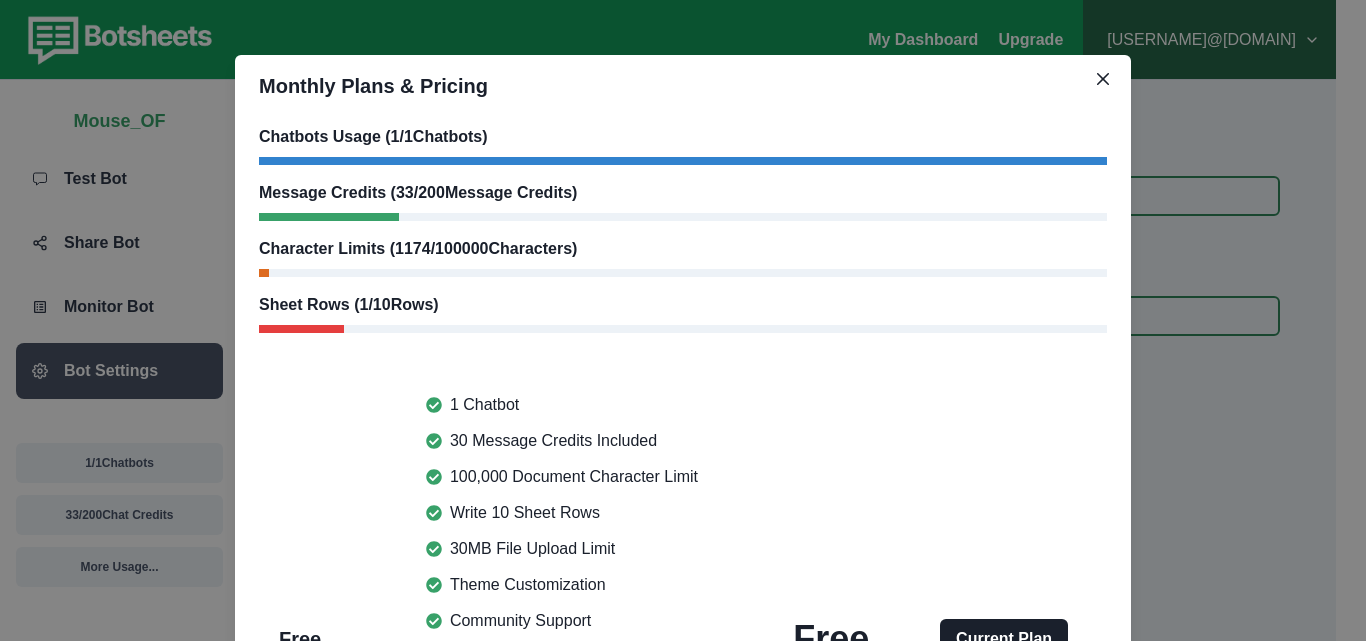 scroll, scrollTop: 0, scrollLeft: 0, axis: both 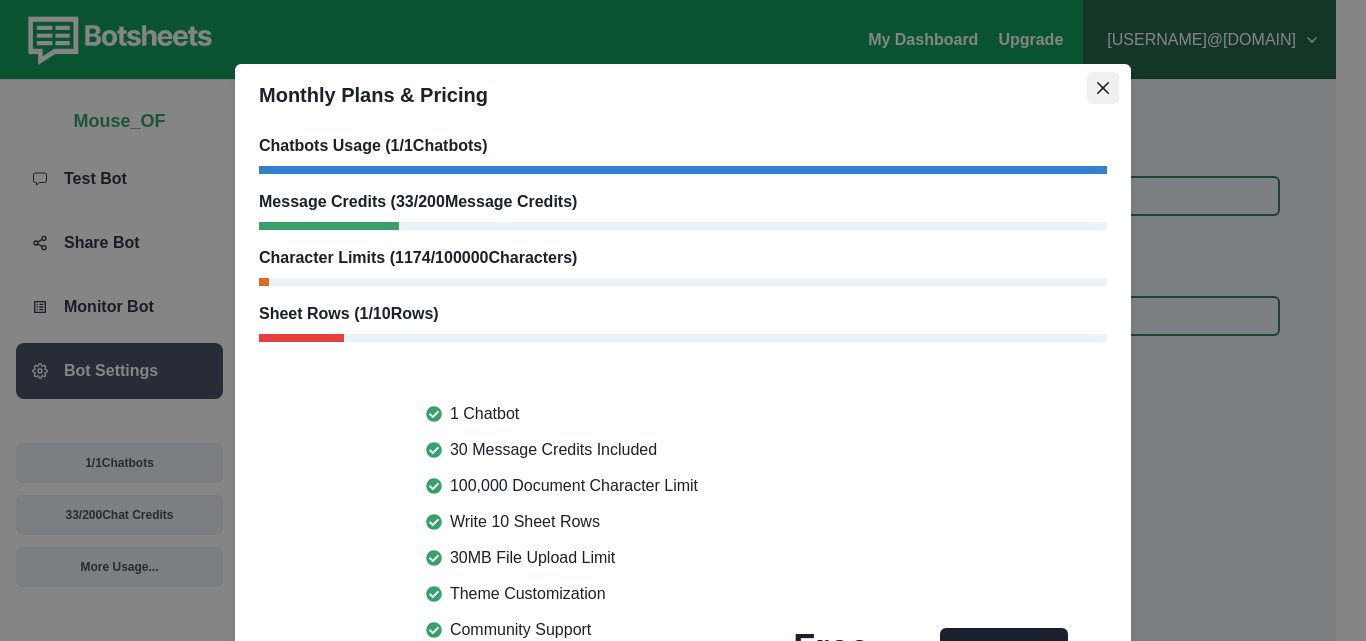 click at bounding box center [1103, 88] 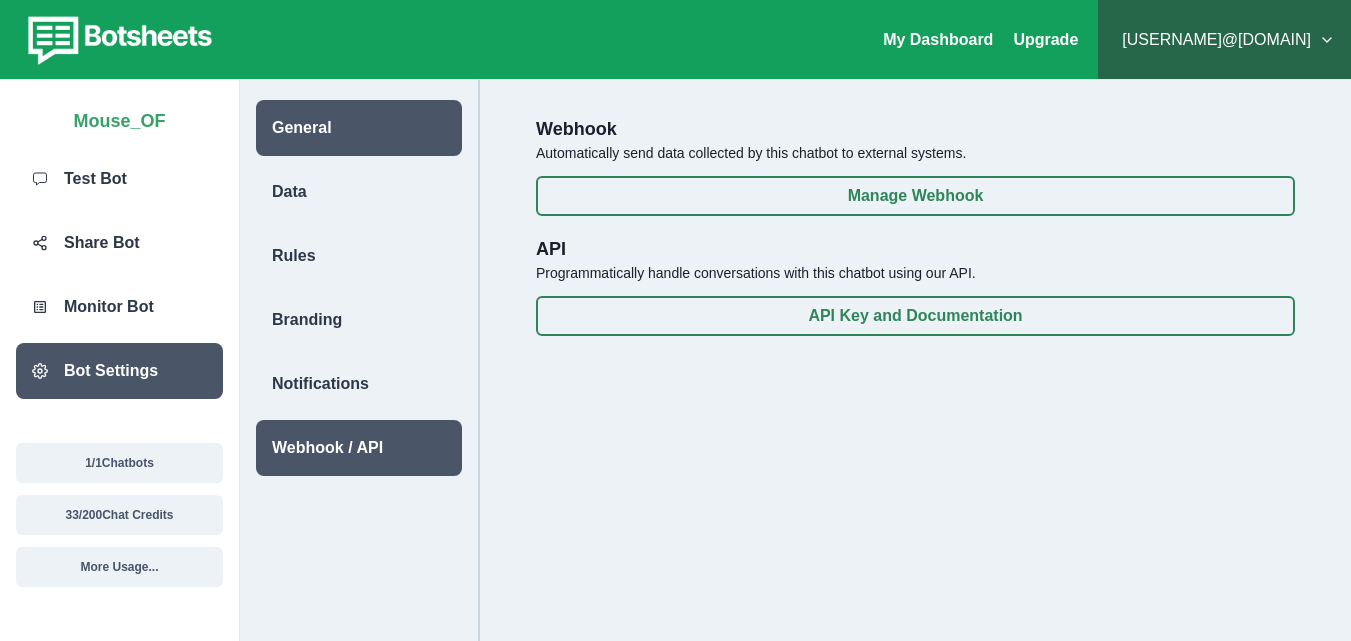 click on "General" at bounding box center [359, 128] 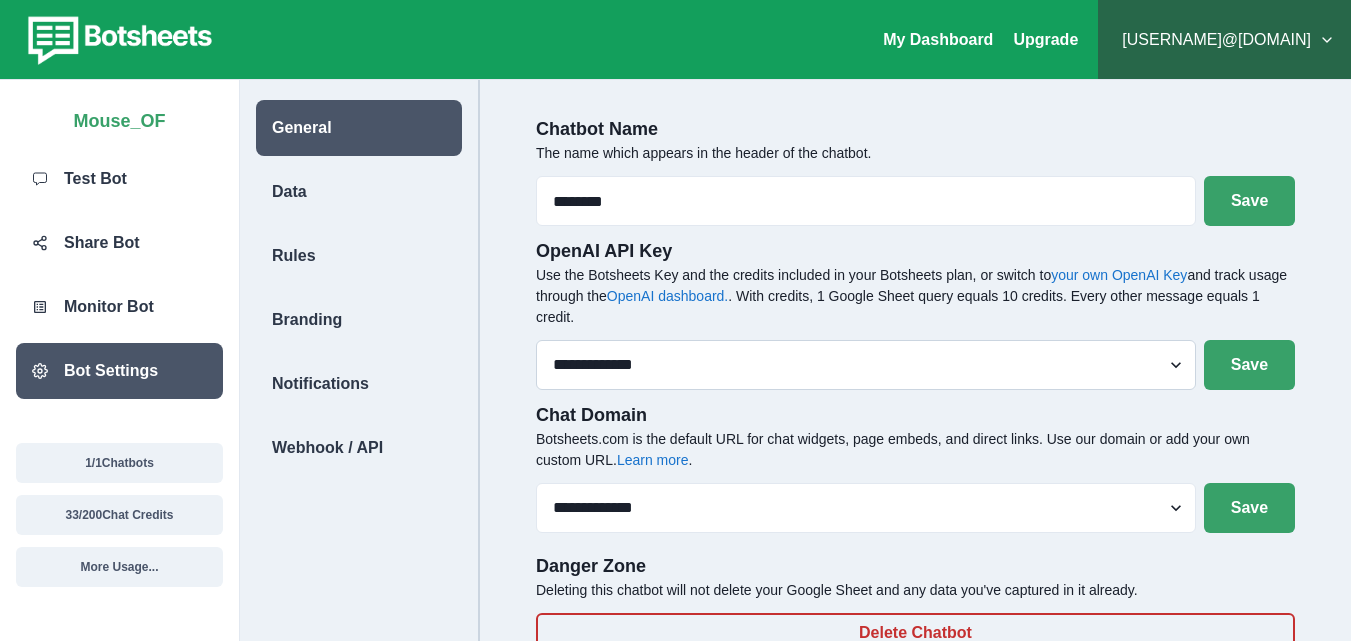 click on "**********" at bounding box center (866, 365) 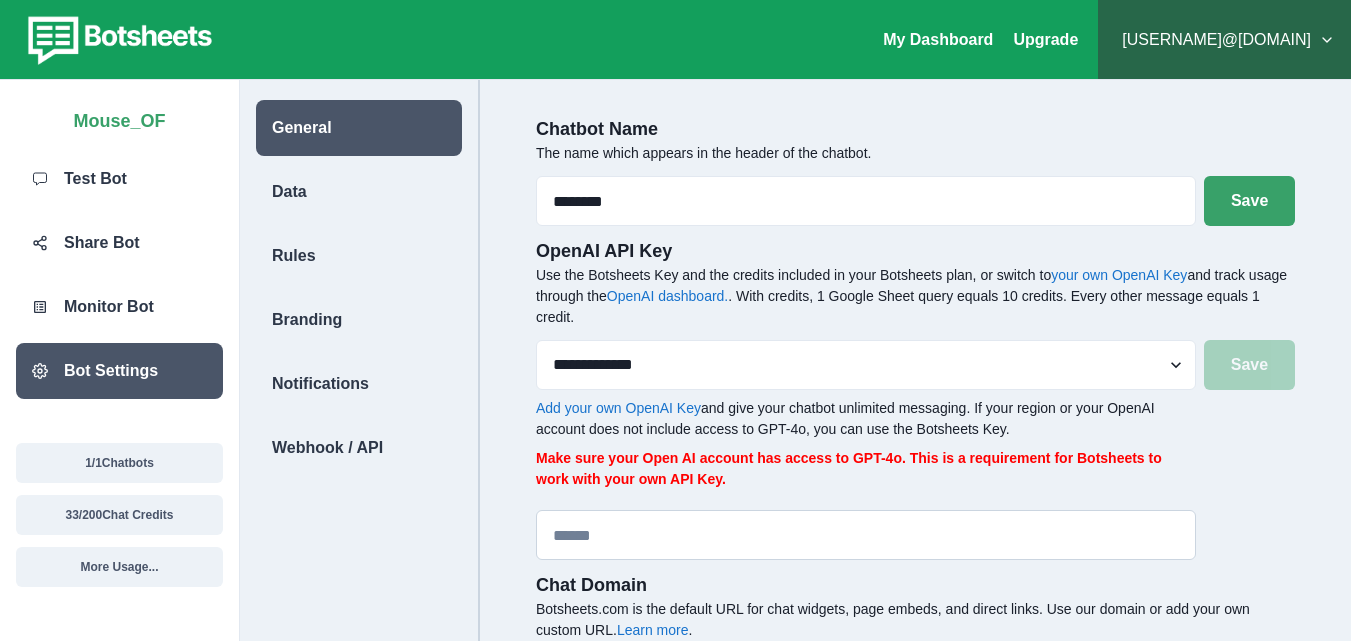 click at bounding box center (866, 535) 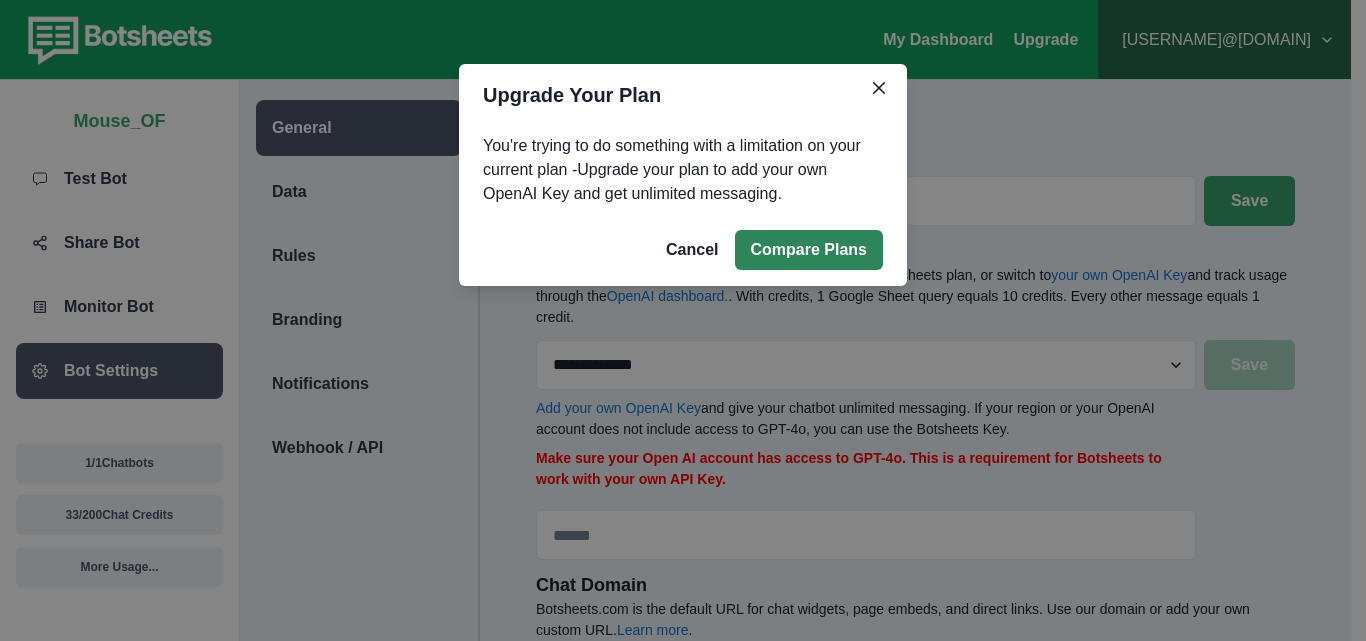 click on "Compare Plans" at bounding box center [809, 250] 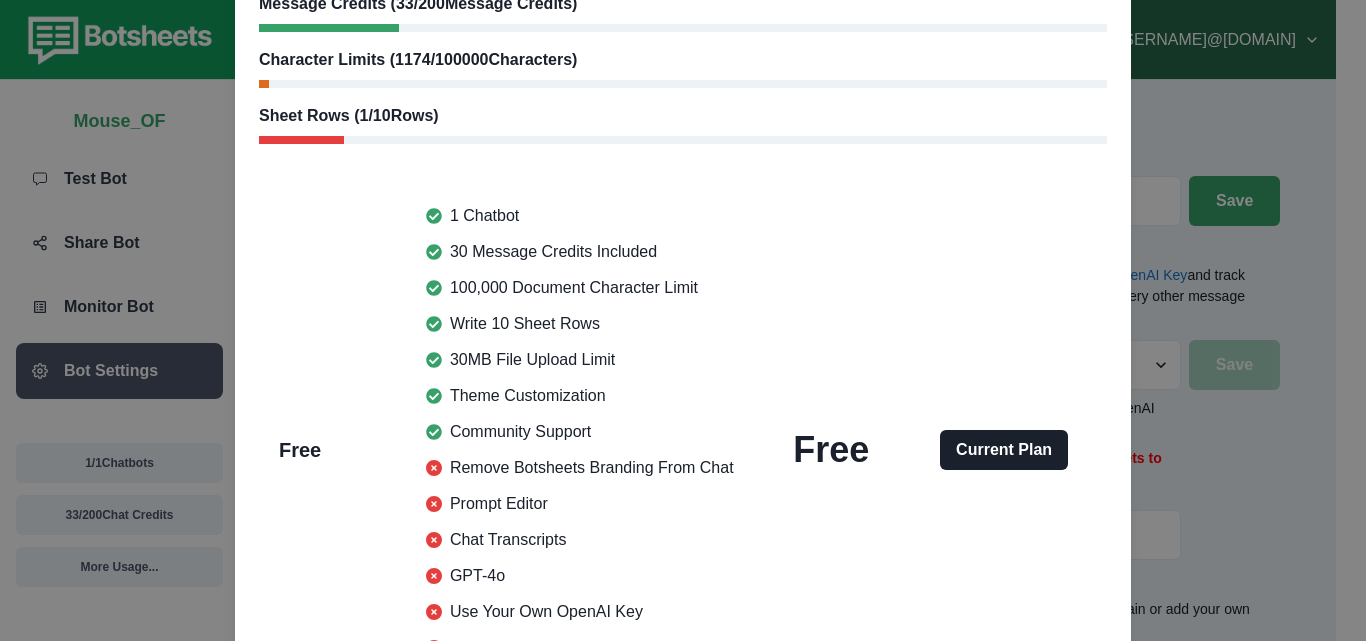 scroll, scrollTop: 200, scrollLeft: 0, axis: vertical 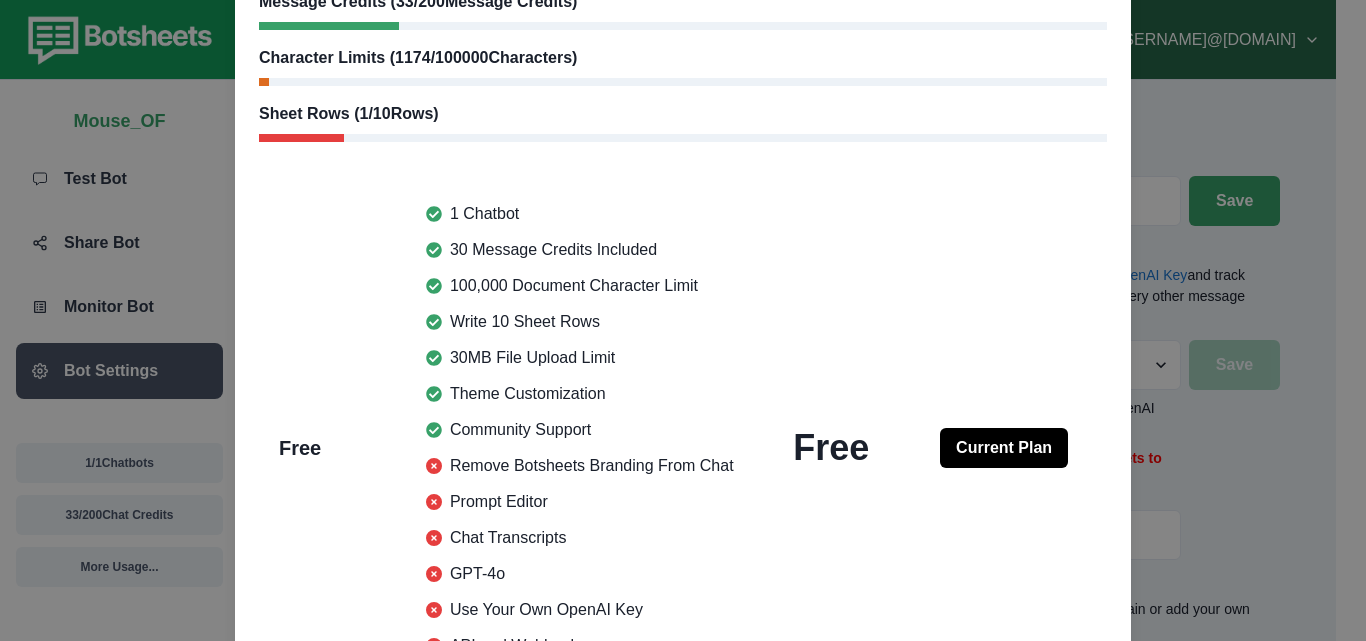 click on "Current Plan" at bounding box center [1004, 448] 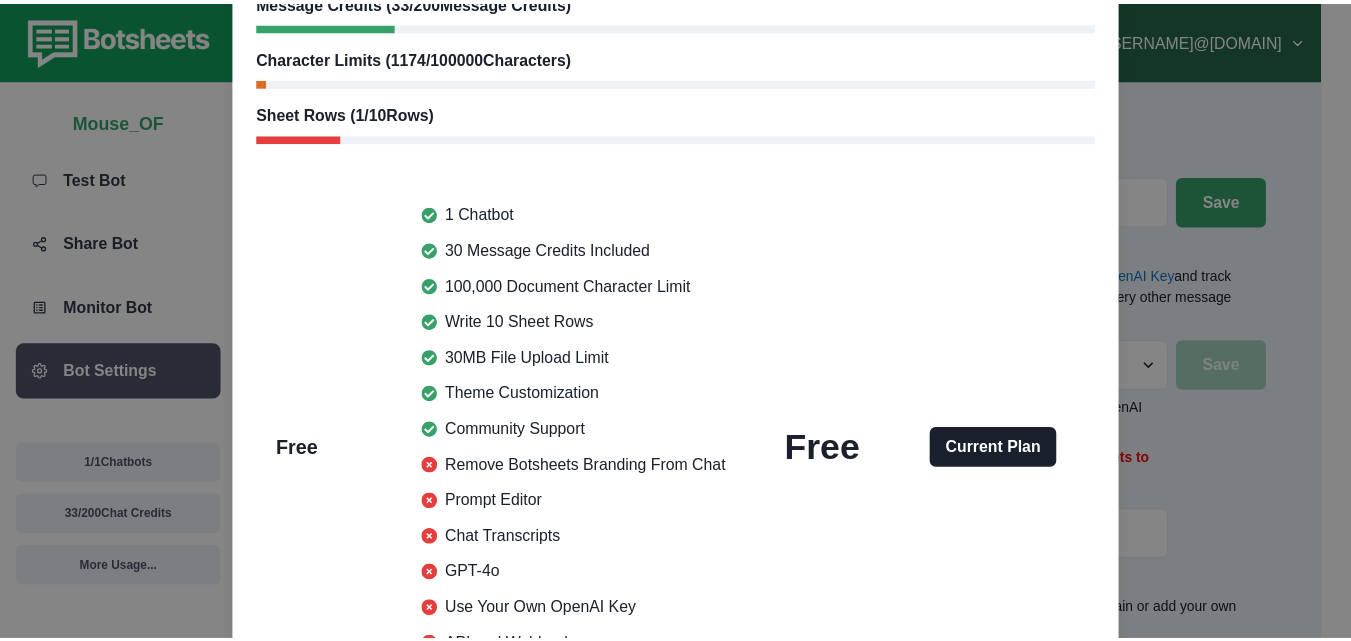 scroll, scrollTop: 0, scrollLeft: 0, axis: both 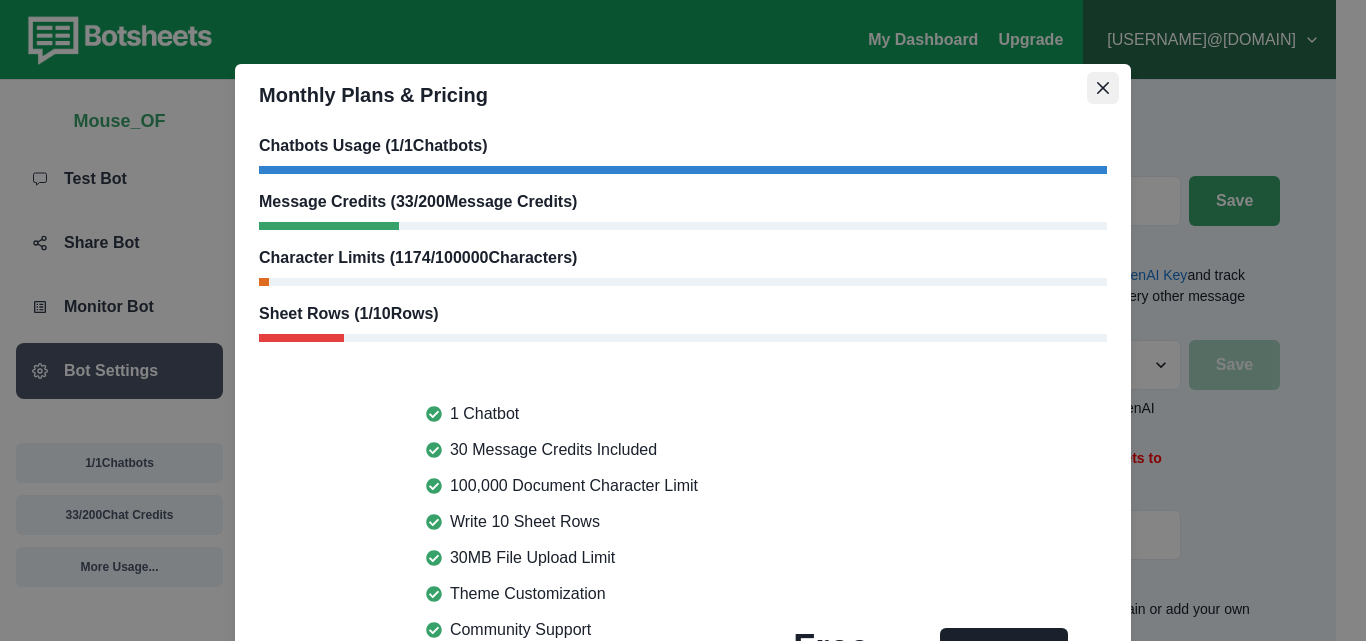 click at bounding box center [1103, 88] 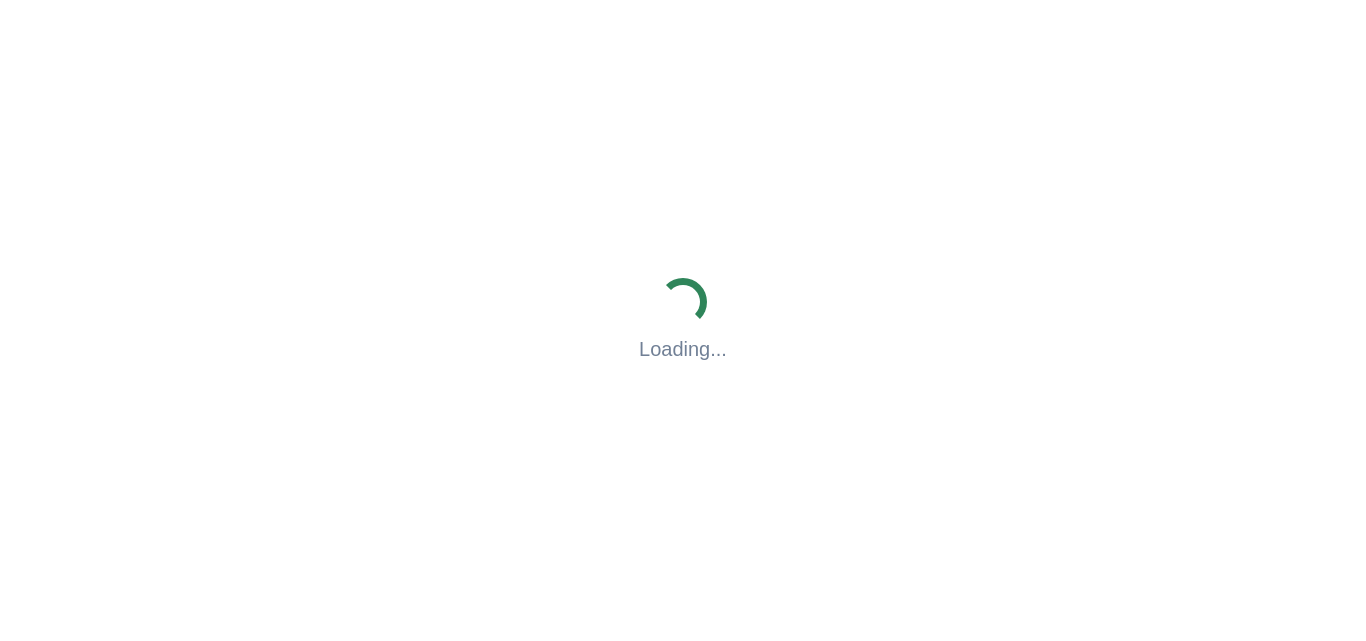 scroll, scrollTop: 0, scrollLeft: 0, axis: both 